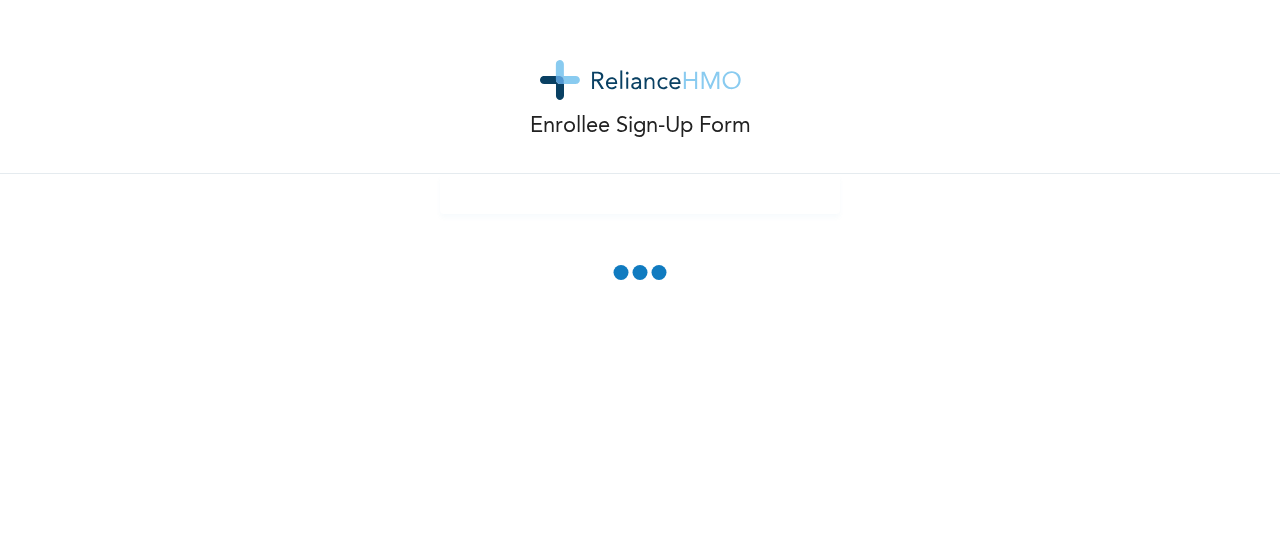 scroll, scrollTop: 0, scrollLeft: 0, axis: both 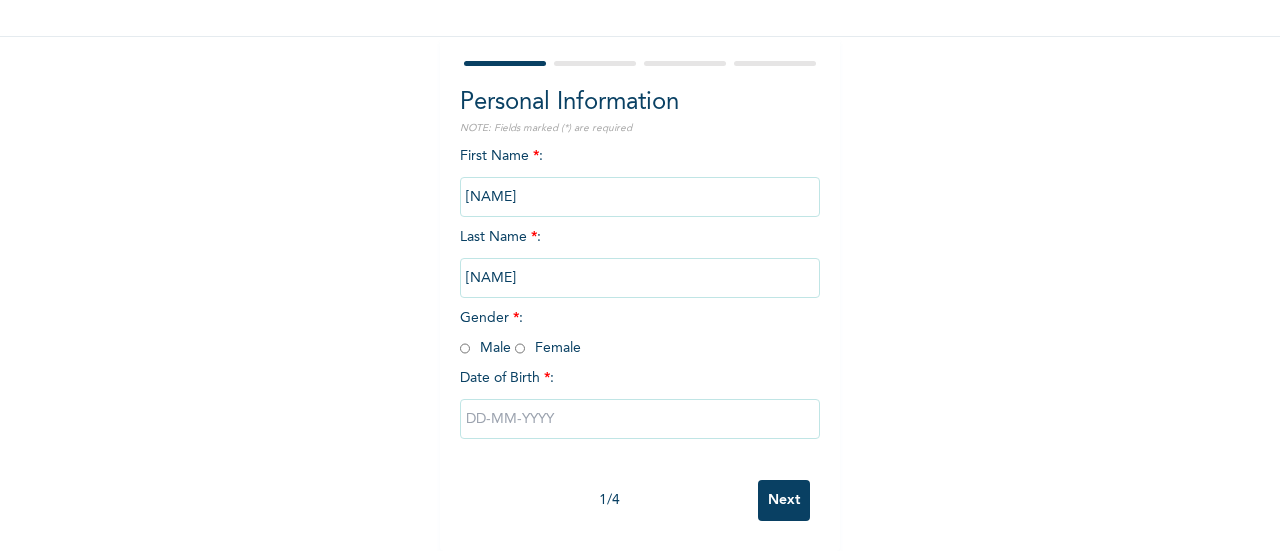 click at bounding box center [520, 348] 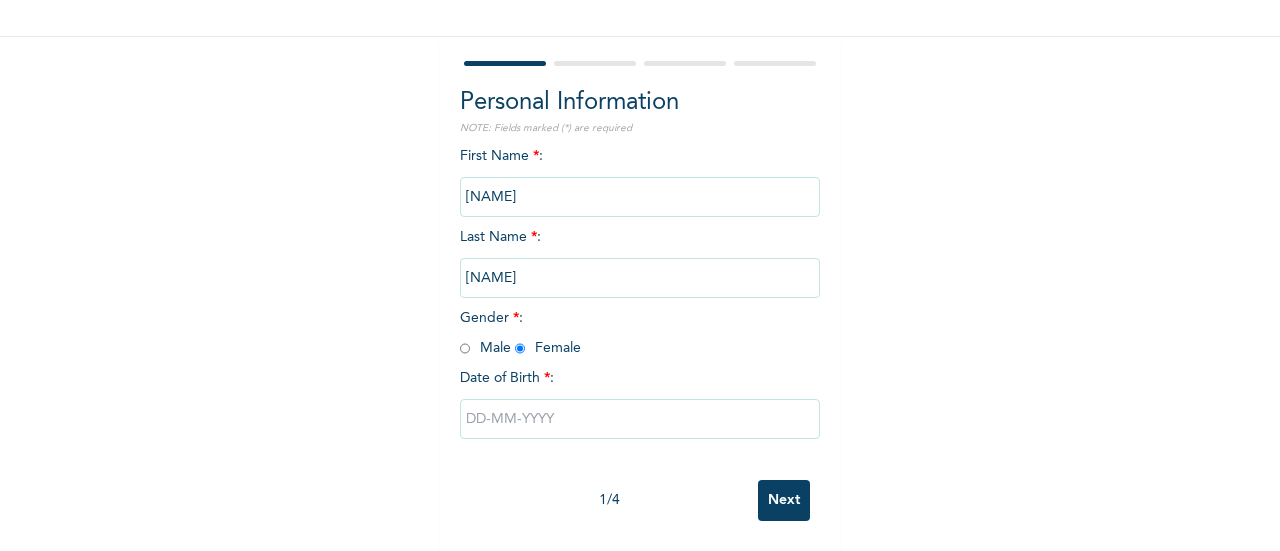 radio on "true" 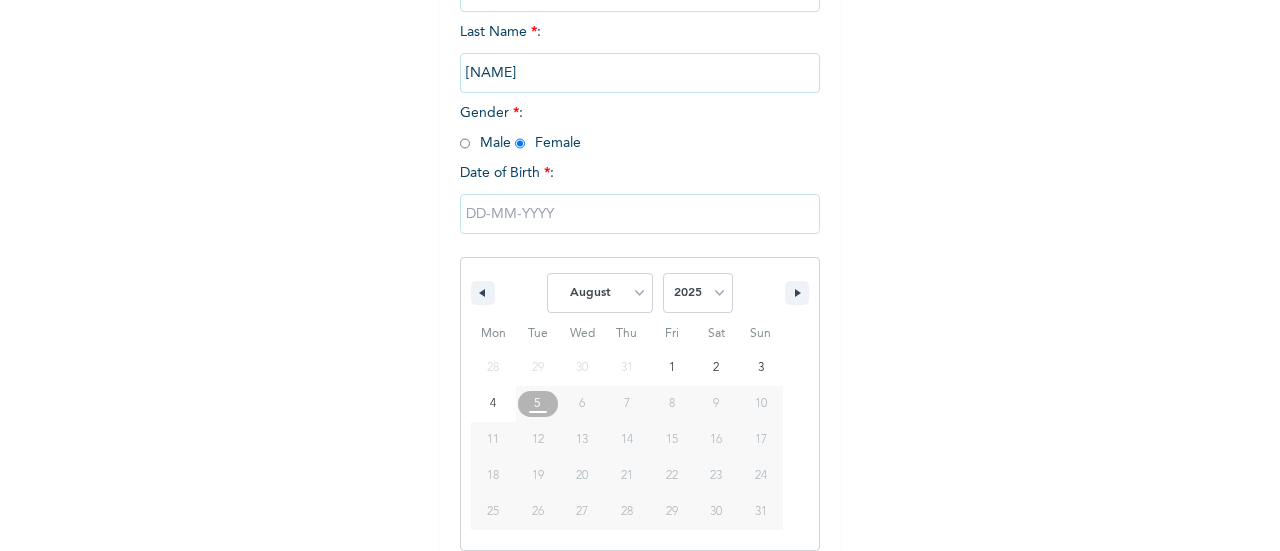 scroll, scrollTop: 359, scrollLeft: 0, axis: vertical 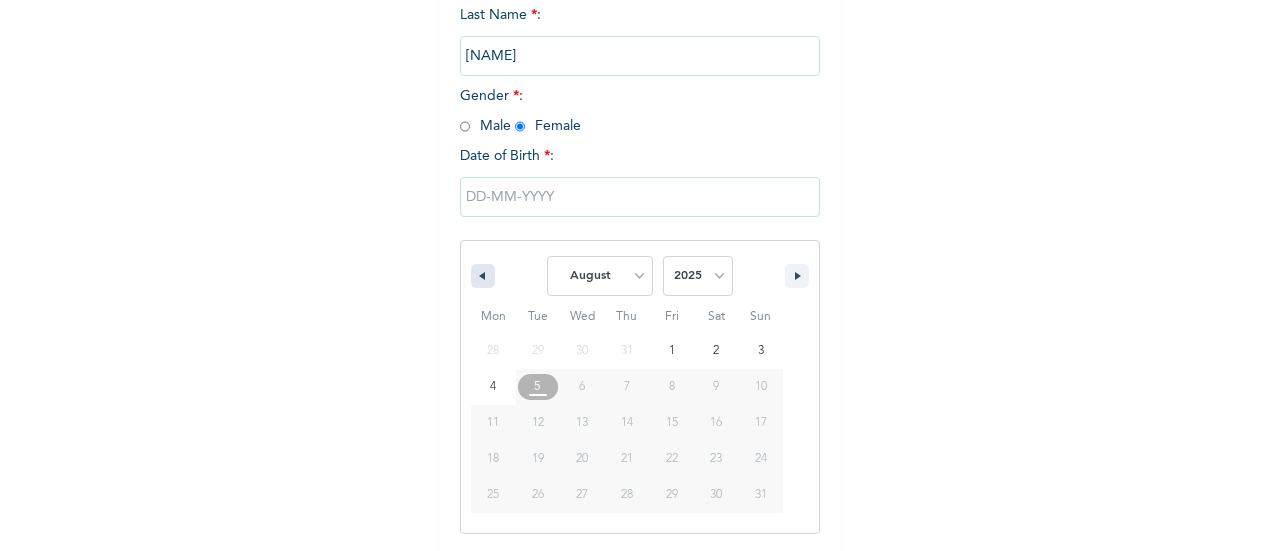 click at bounding box center (480, 276) 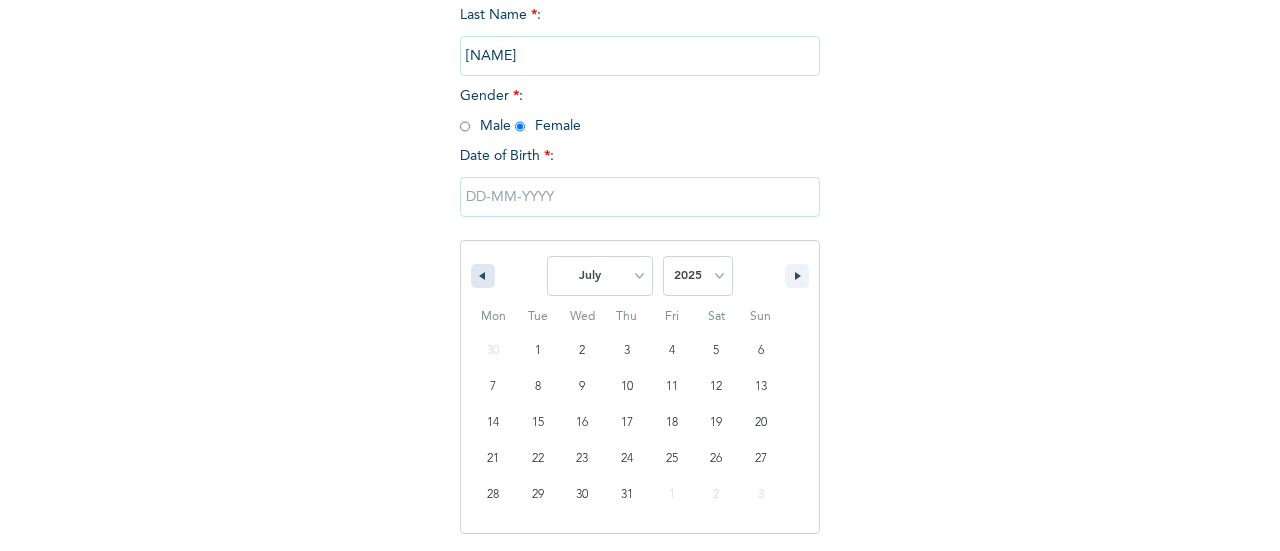 click at bounding box center [480, 276] 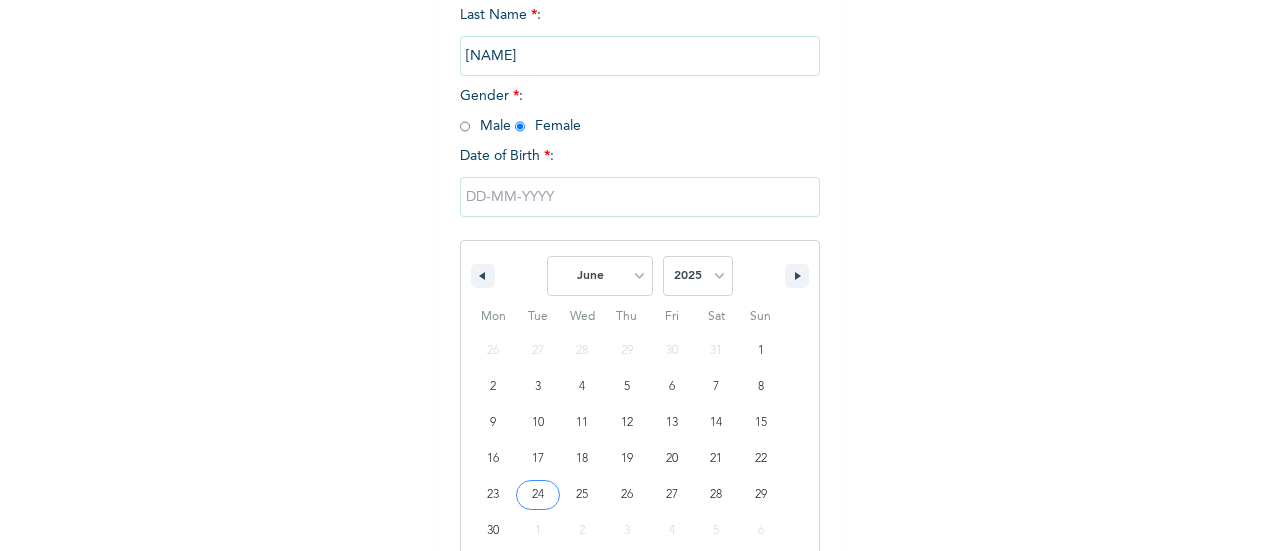 type on "[DATE]" 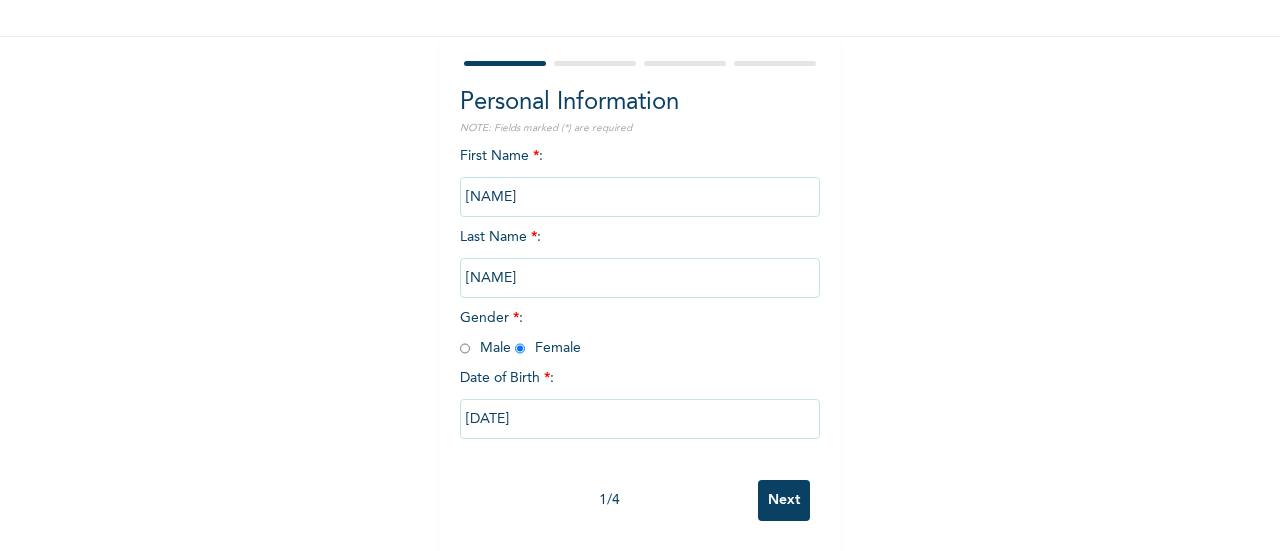 scroll, scrollTop: 154, scrollLeft: 0, axis: vertical 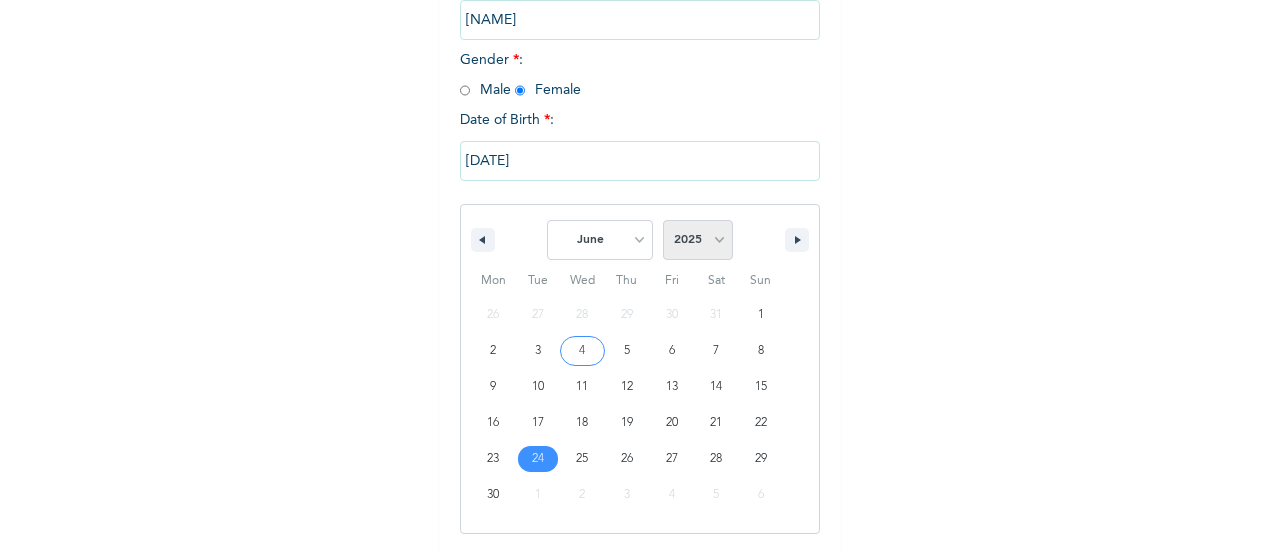 click on "2025 2024 2023 2022 2021 2020 2019 2018 2017 2016 2015 2014 2013 2012 2011 2010 2009 2008 2007 2006 2005 2004 2003 2002 2001 2000 1999 1998 1997 1996 1995 1994 1993 1992 1991 1990 1989 1988 1987 1986 1985 1984 1983 1982 1981 1980 1979 1978 1977 1976 1975 1974 1973 1972 1971 1970 1969 1968 1967 1966 1965 1964 1963 1962 1961 1960" at bounding box center (698, 240) 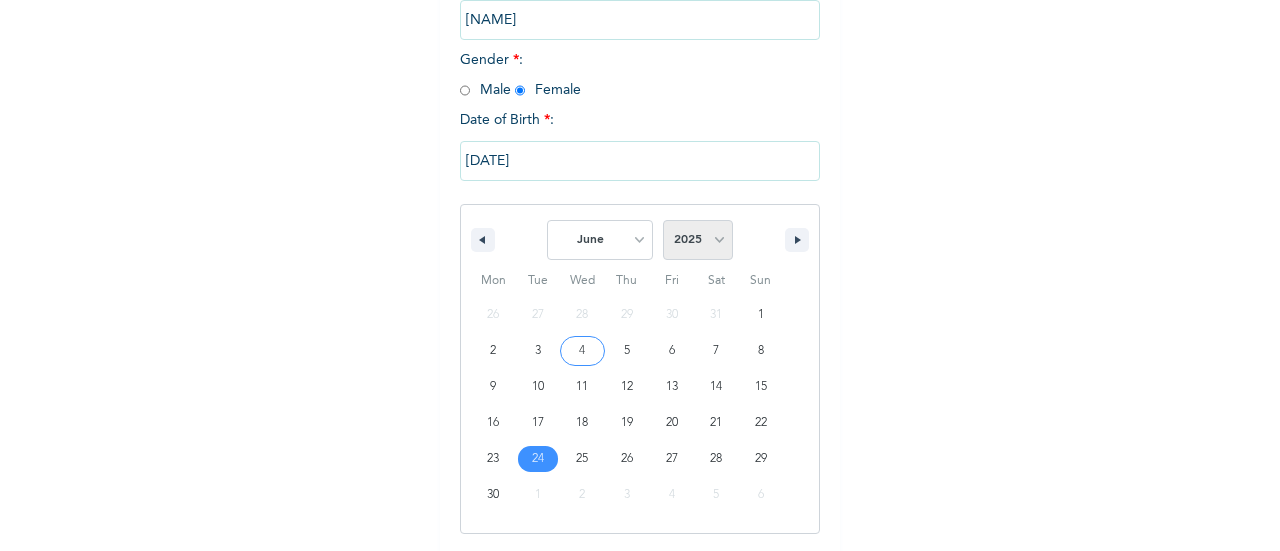 select on "1995" 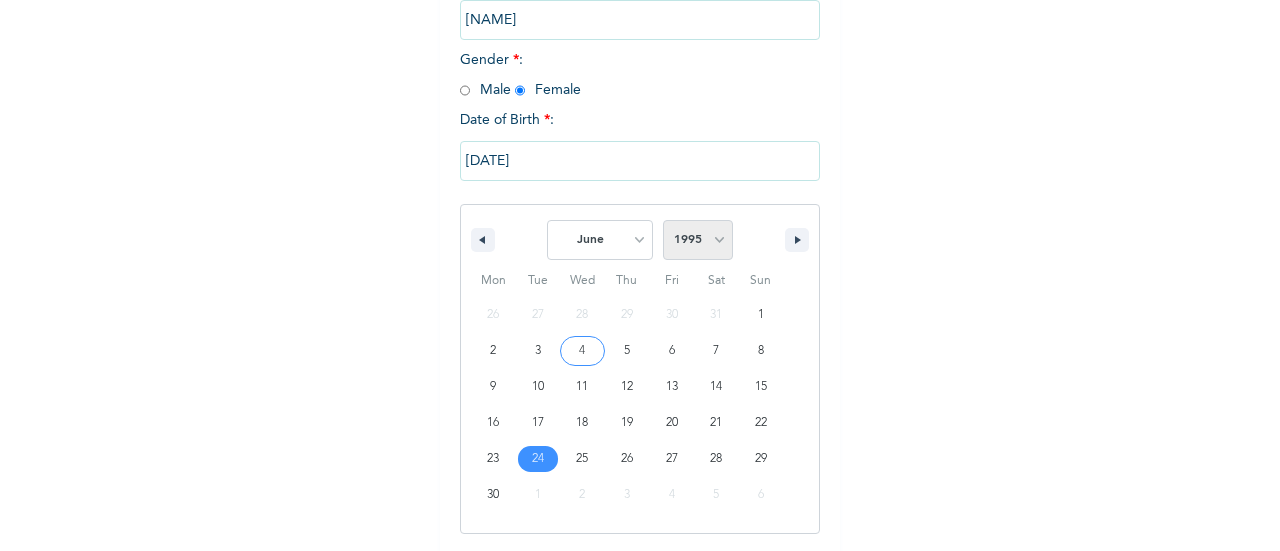 click on "2025 2024 2023 2022 2021 2020 2019 2018 2017 2016 2015 2014 2013 2012 2011 2010 2009 2008 2007 2006 2005 2004 2003 2002 2001 2000 1999 1998 1997 1996 1995 1994 1993 1992 1991 1990 1989 1988 1987 1986 1985 1984 1983 1982 1981 1980 1979 1978 1977 1976 1975 1974 1973 1972 1971 1970 1969 1968 1967 1966 1965 1964 1963 1962 1961 1960" at bounding box center [698, 240] 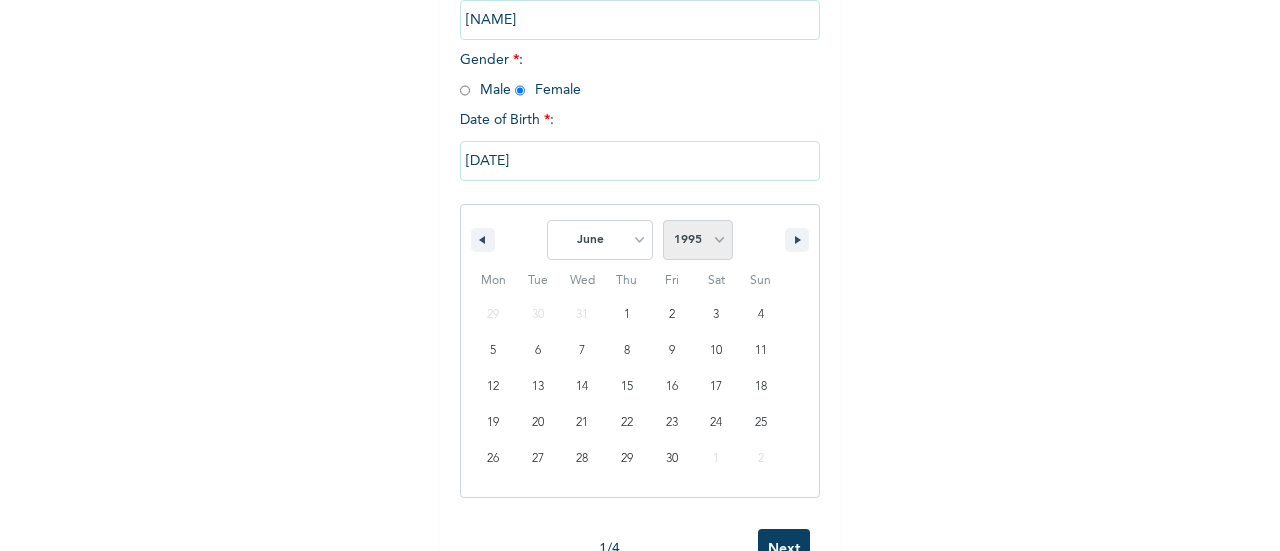 click on "2025 2024 2023 2022 2021 2020 2019 2018 2017 2016 2015 2014 2013 2012 2011 2010 2009 2008 2007 2006 2005 2004 2003 2002 2001 2000 1999 1998 1997 1996 1995 1994 1993 1992 1991 1990 1989 1988 1987 1986 1985 1984 1983 1982 1981 1980 1979 1978 1977 1976 1975 1974 1973 1972 1971 1970 1969 1968 1967 1966 1965 1964 1963 1962 1961 1960" at bounding box center [698, 240] 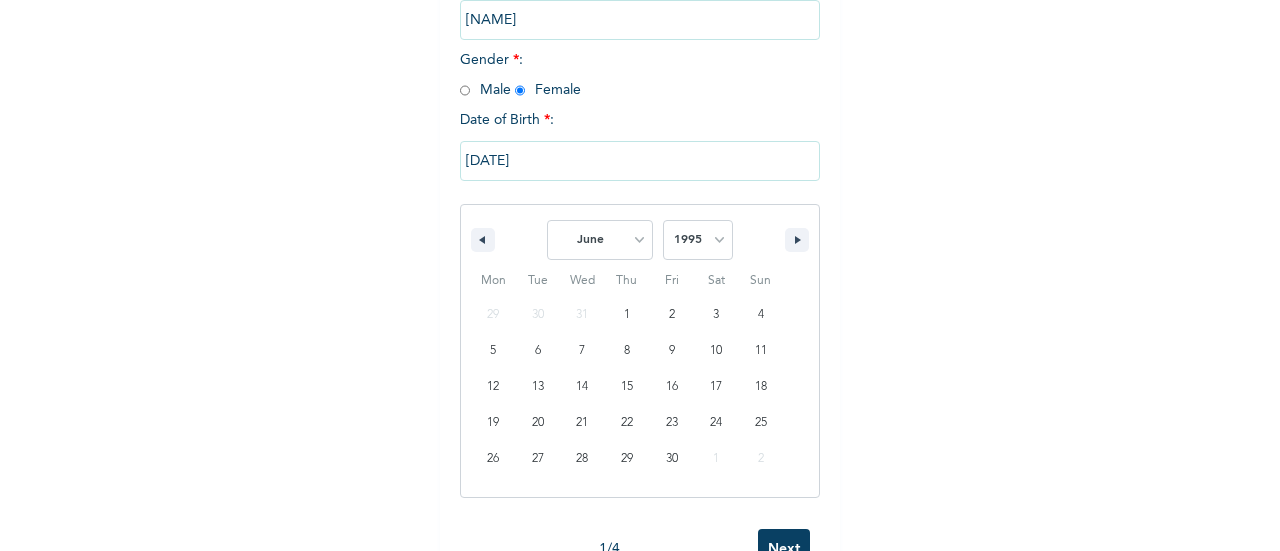 click on "[DATE]" at bounding box center [640, 161] 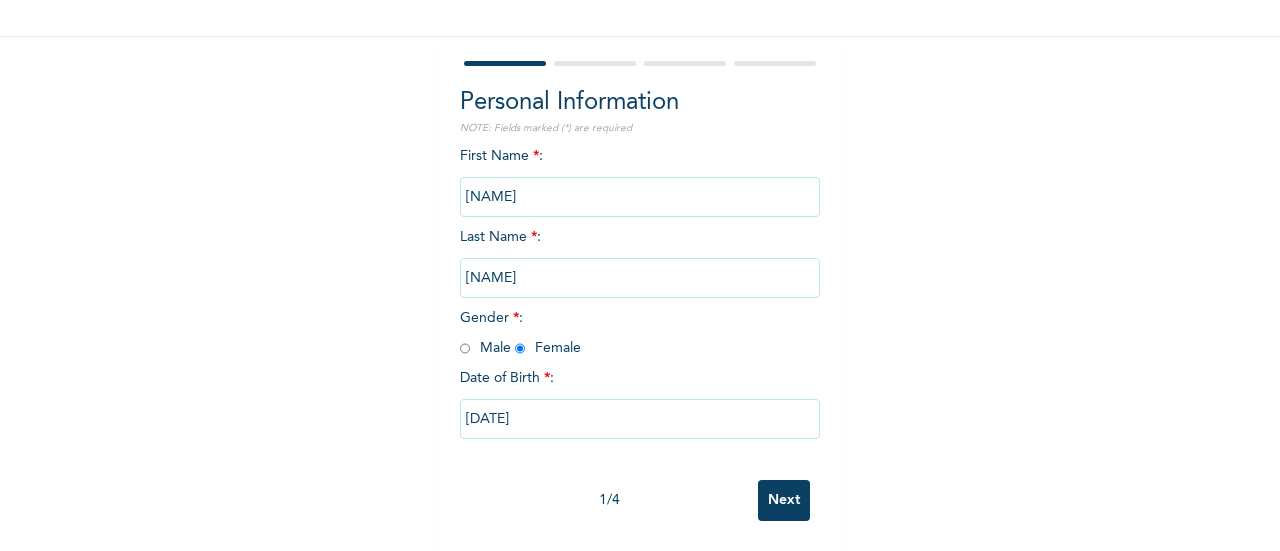 click on "[DATE]" at bounding box center (640, 419) 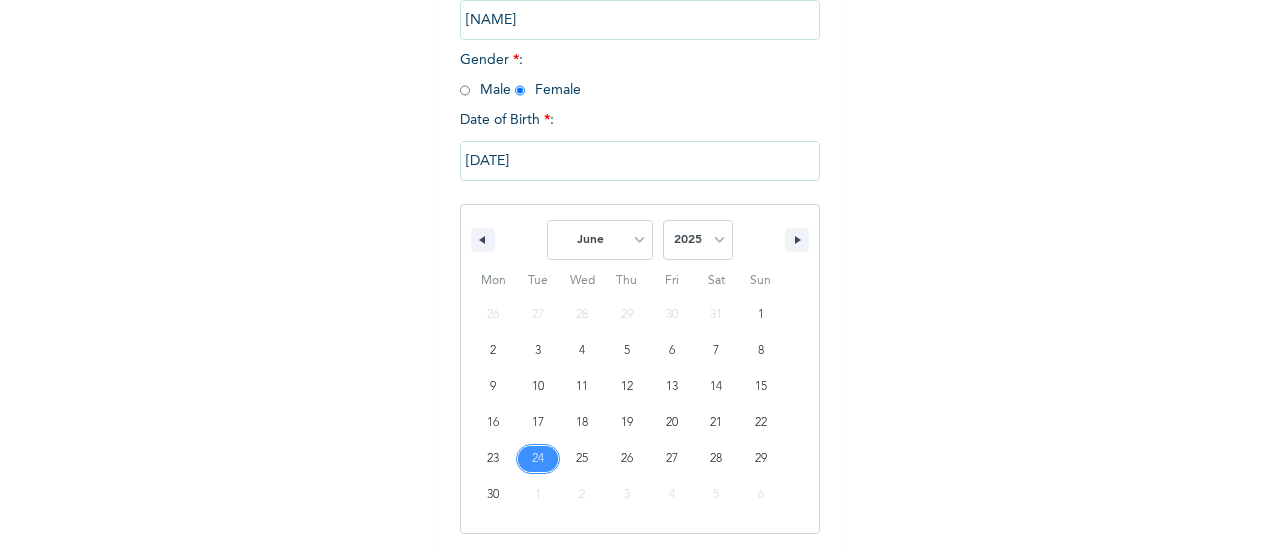 scroll, scrollTop: 154, scrollLeft: 0, axis: vertical 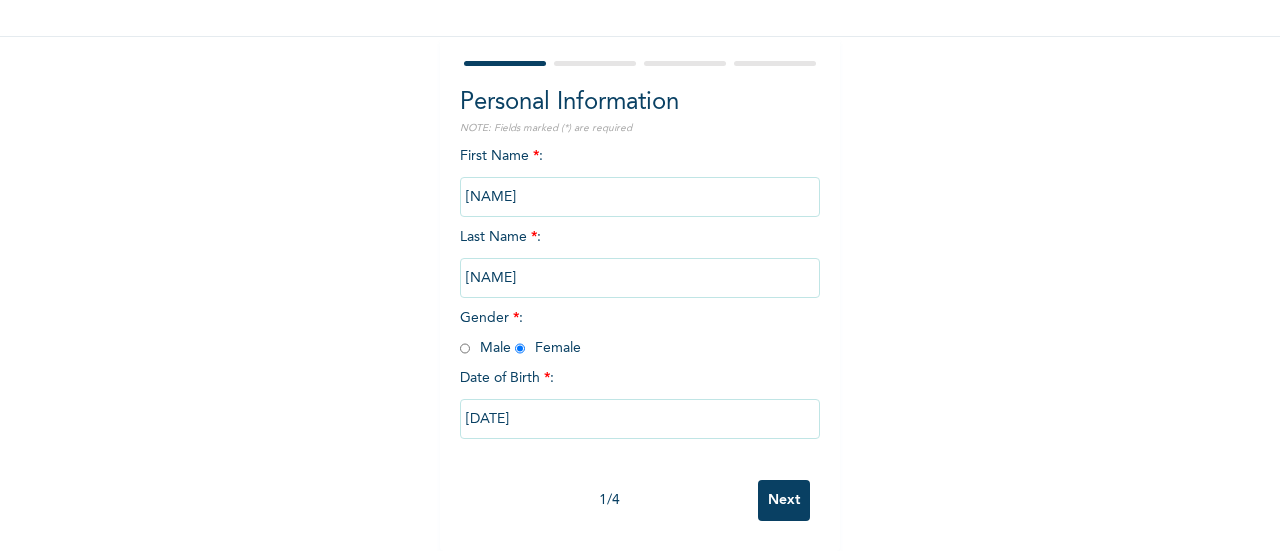 click on "[DATE]" at bounding box center (640, 419) 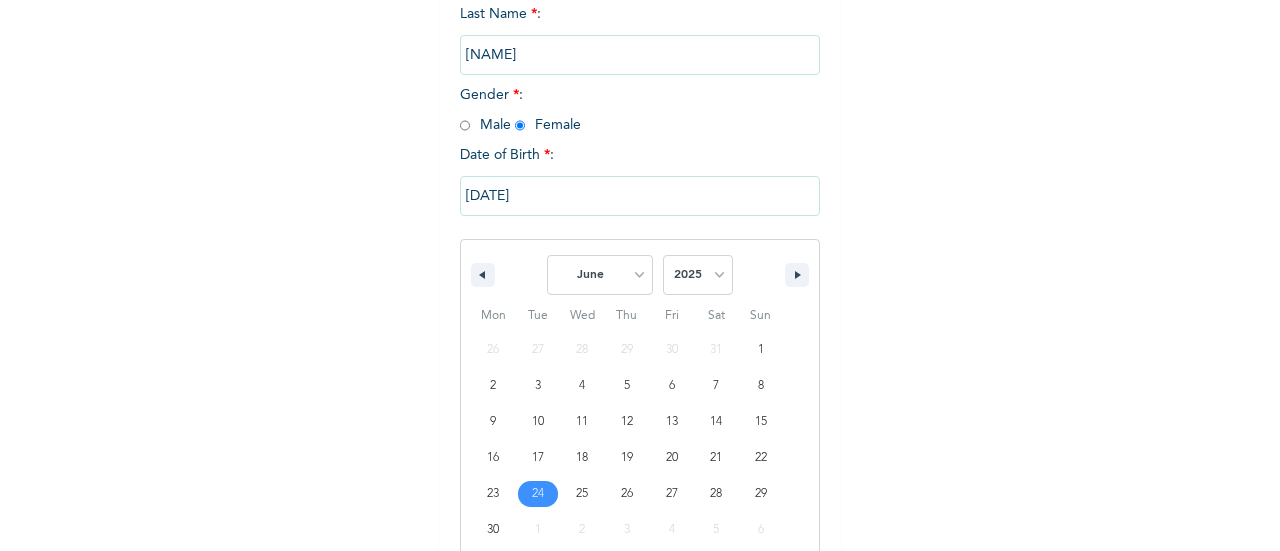scroll, scrollTop: 395, scrollLeft: 0, axis: vertical 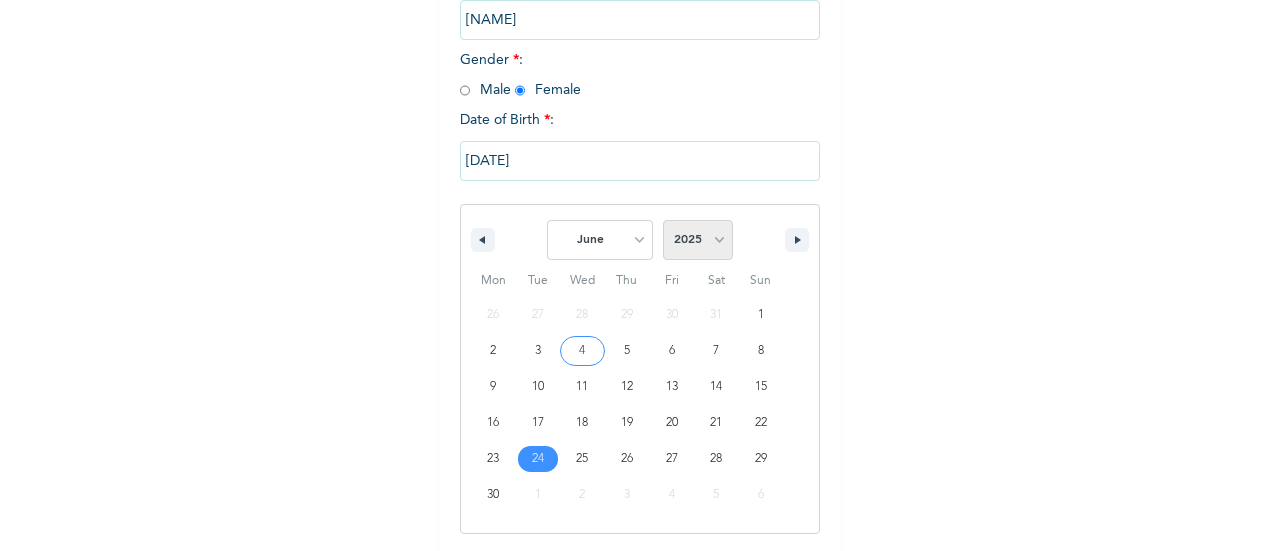 click on "2025 2024 2023 2022 2021 2020 2019 2018 2017 2016 2015 2014 2013 2012 2011 2010 2009 2008 2007 2006 2005 2004 2003 2002 2001 2000 1999 1998 1997 1996 1995 1994 1993 1992 1991 1990 1989 1988 1987 1986 1985 1984 1983 1982 1981 1980 1979 1978 1977 1976 1975 1974 1973 1972 1971 1970 1969 1968 1967 1966 1965 1964 1963 1962 1961 1960" at bounding box center (698, 240) 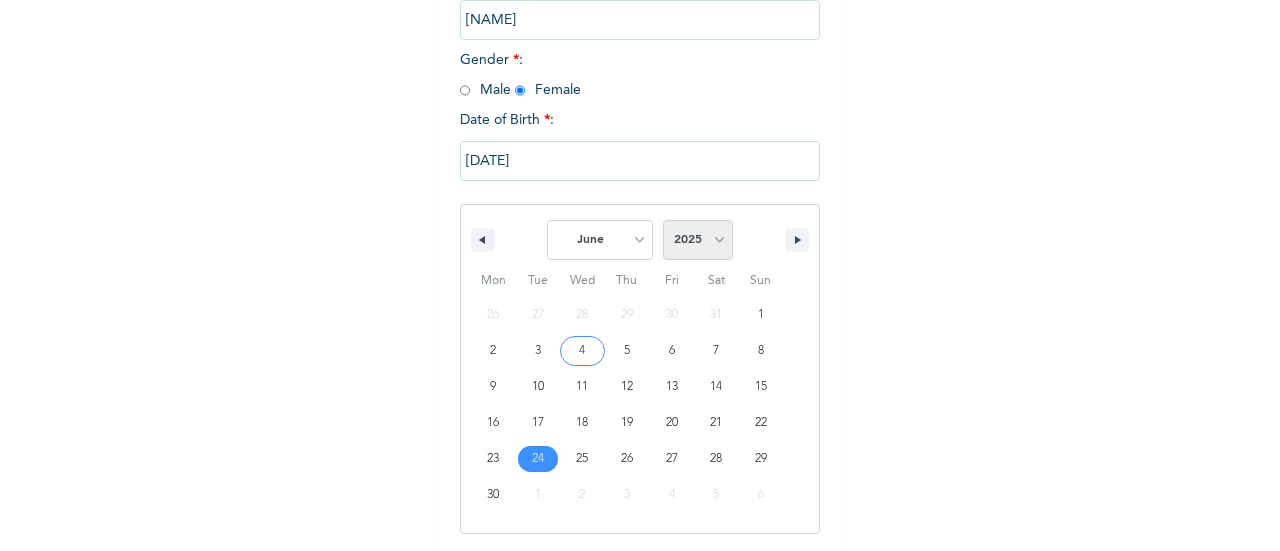 select on "1995" 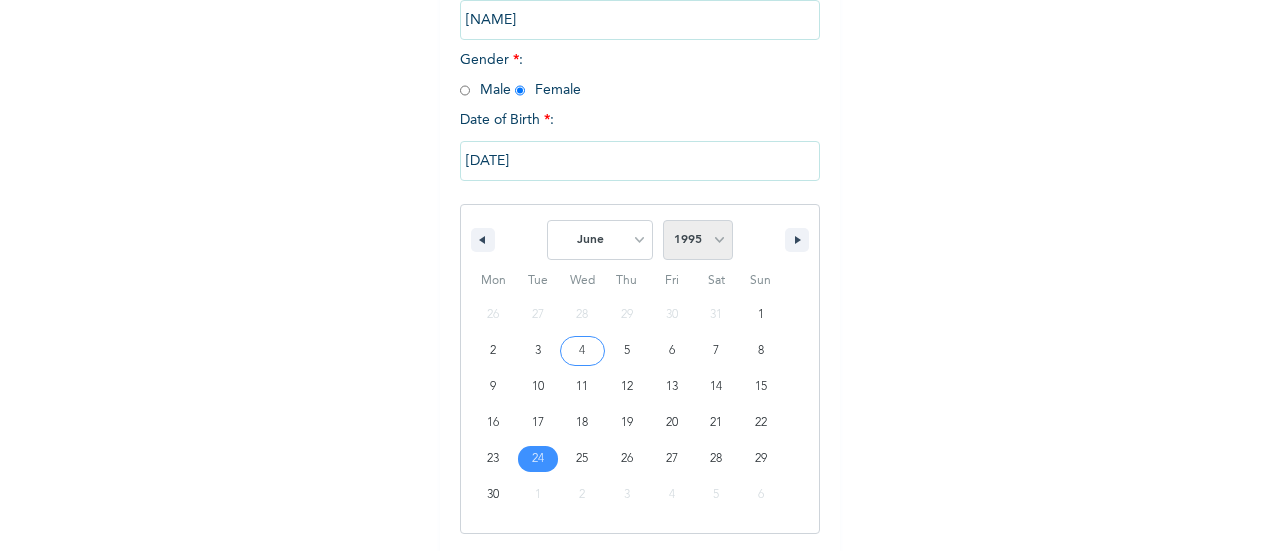 click on "2025 2024 2023 2022 2021 2020 2019 2018 2017 2016 2015 2014 2013 2012 2011 2010 2009 2008 2007 2006 2005 2004 2003 2002 2001 2000 1999 1998 1997 1996 1995 1994 1993 1992 1991 1990 1989 1988 1987 1986 1985 1984 1983 1982 1981 1980 1979 1978 1977 1976 1975 1974 1973 1972 1971 1970 1969 1968 1967 1966 1965 1964 1963 1962 1961 1960" at bounding box center [698, 240] 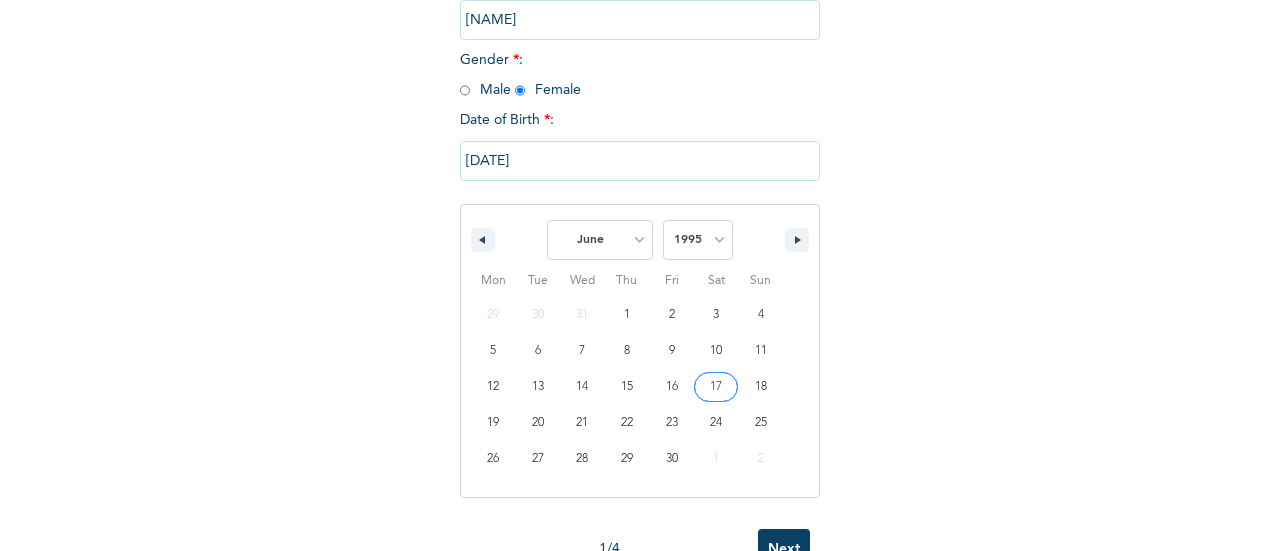 scroll, scrollTop: 461, scrollLeft: 0, axis: vertical 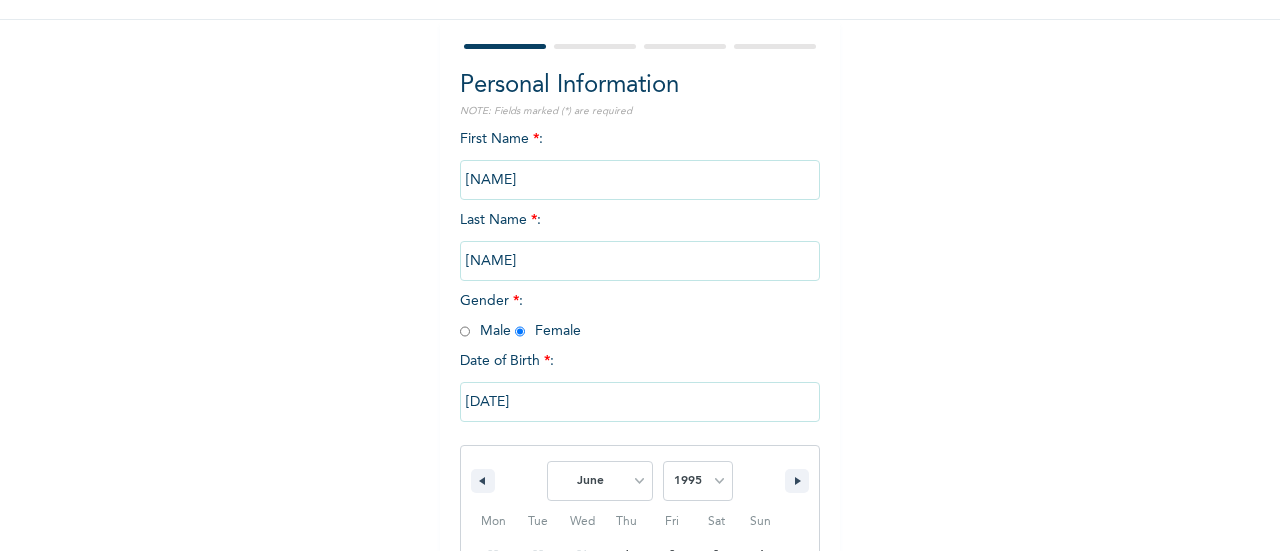 click on "Next" at bounding box center (784, 790) 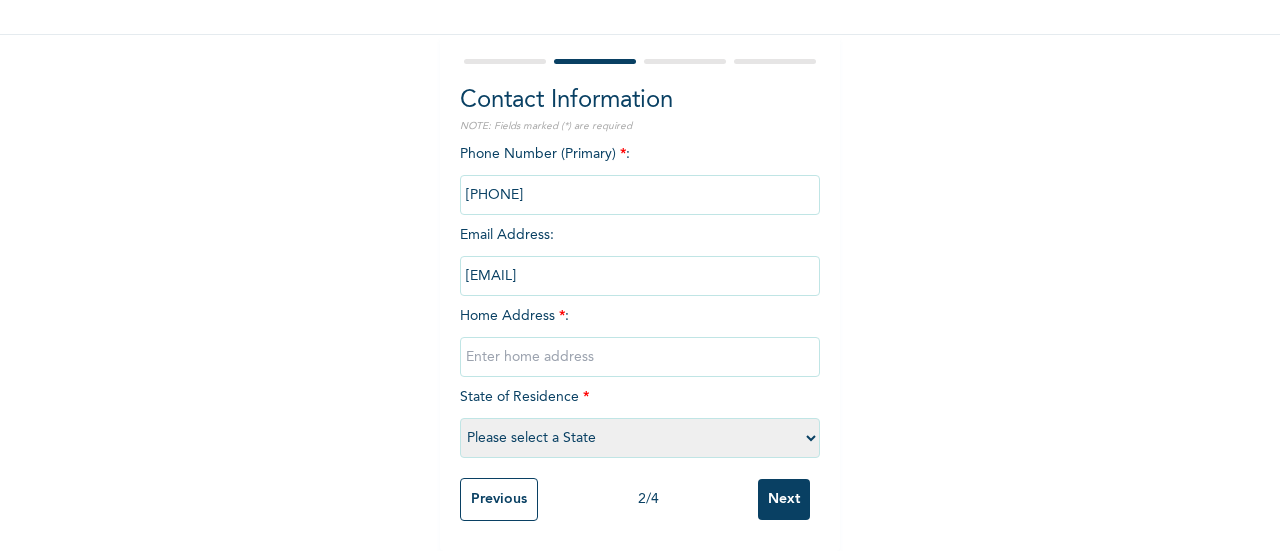 scroll, scrollTop: 156, scrollLeft: 0, axis: vertical 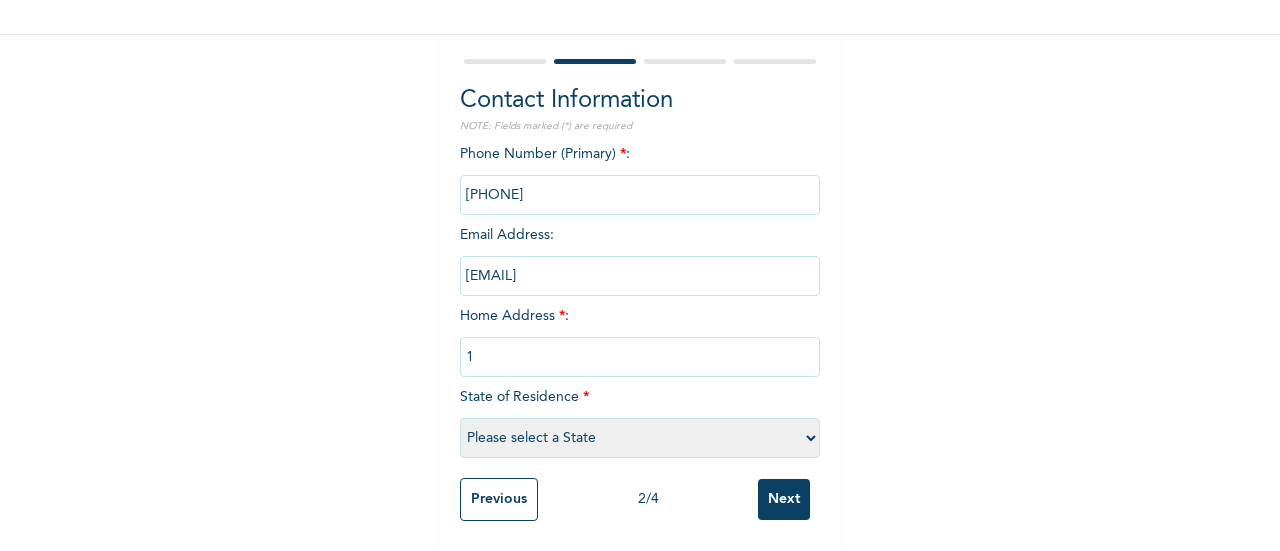 type on "[NUMBER] [STREET], [AREA] [AREA], [CITY]" 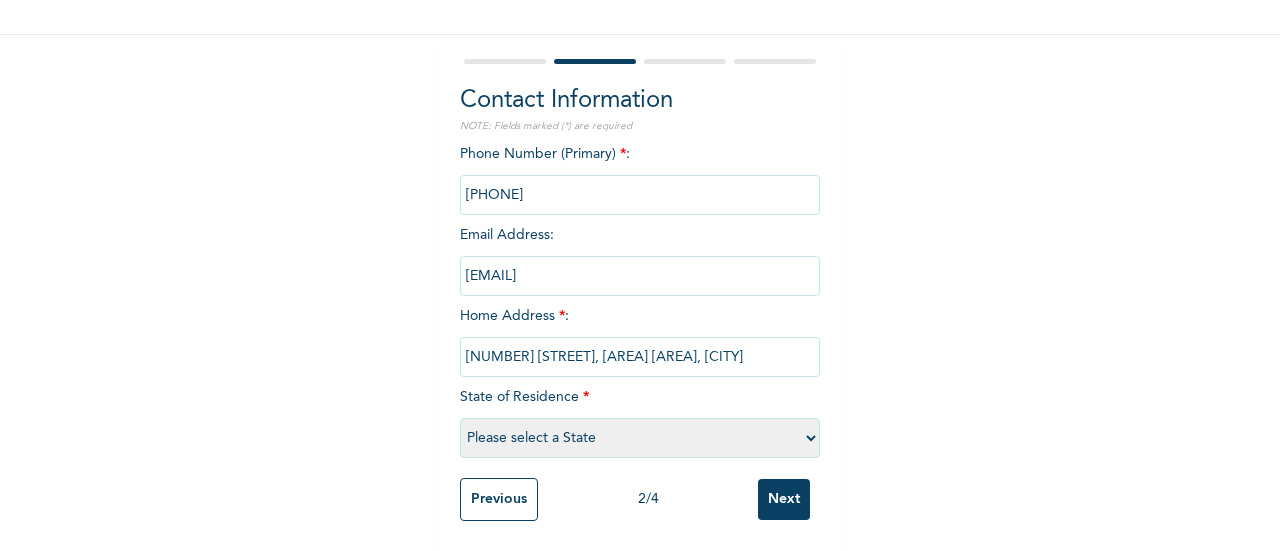 click on "Please select a State Abia Abuja (FCT) Adamawa Akwa Ibom Anambra Bauchi Bayelsa Benue Borno Cross River Delta Ebonyi Edo Ekiti Enugu Gombe Imo Jigawa Kaduna Kano Katsina Kebbi Kogi Kwara Lagos Nasarawa Niger Ogun Ondo Osun Oyo Plateau Rivers Sokoto Taraba Yobe Zamfara" at bounding box center [640, 438] 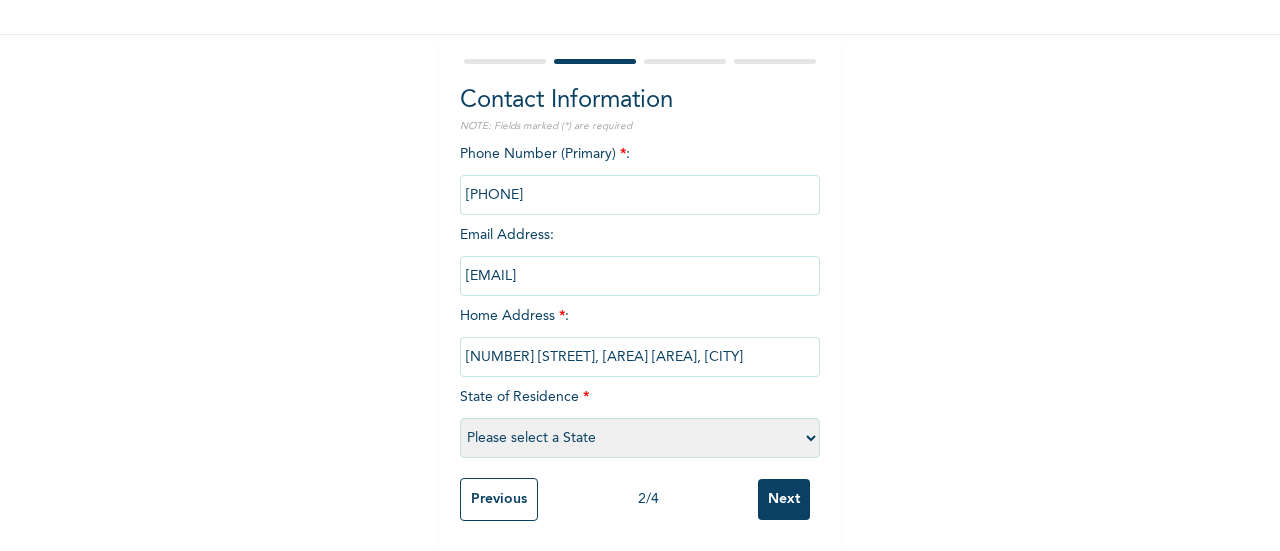 select on "25" 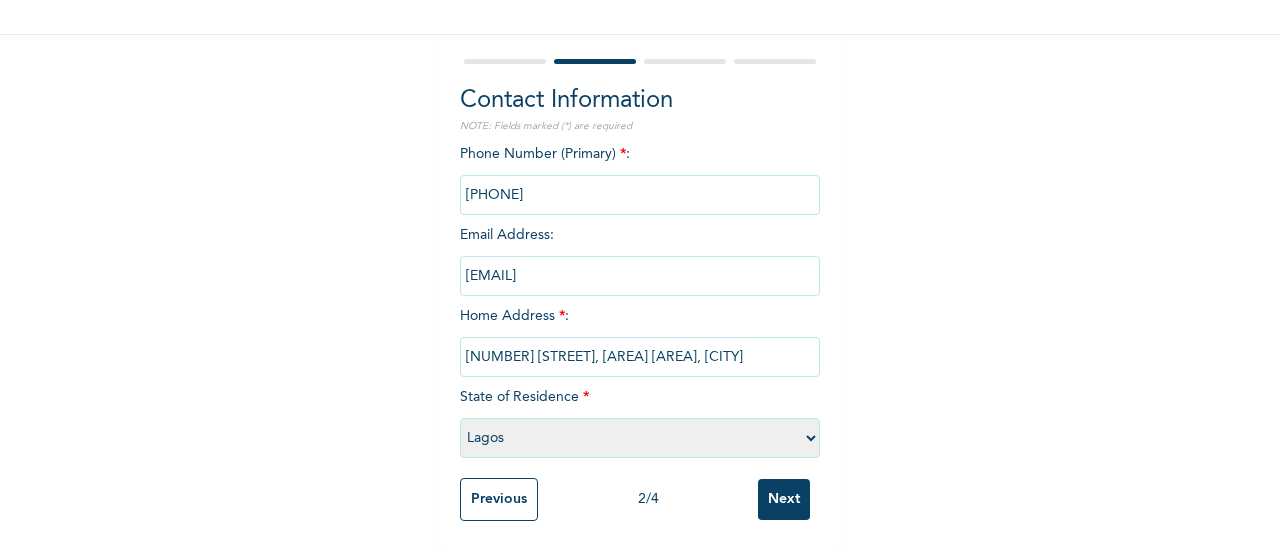 click on "Please select a State Abia Abuja (FCT) Adamawa Akwa Ibom Anambra Bauchi Bayelsa Benue Borno Cross River Delta Ebonyi Edo Ekiti Enugu Gombe Imo Jigawa Kaduna Kano Katsina Kebbi Kogi Kwara Lagos Nasarawa Niger Ogun Ondo Osun Oyo Plateau Rivers Sokoto Taraba Yobe Zamfara" at bounding box center [640, 438] 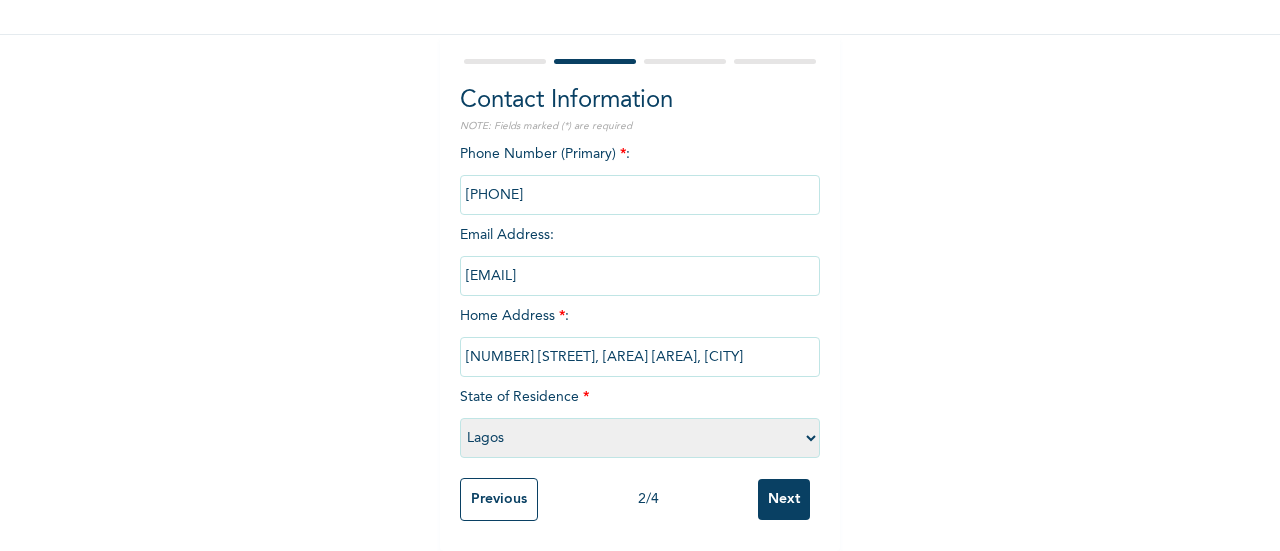 click on "Next" at bounding box center [784, 499] 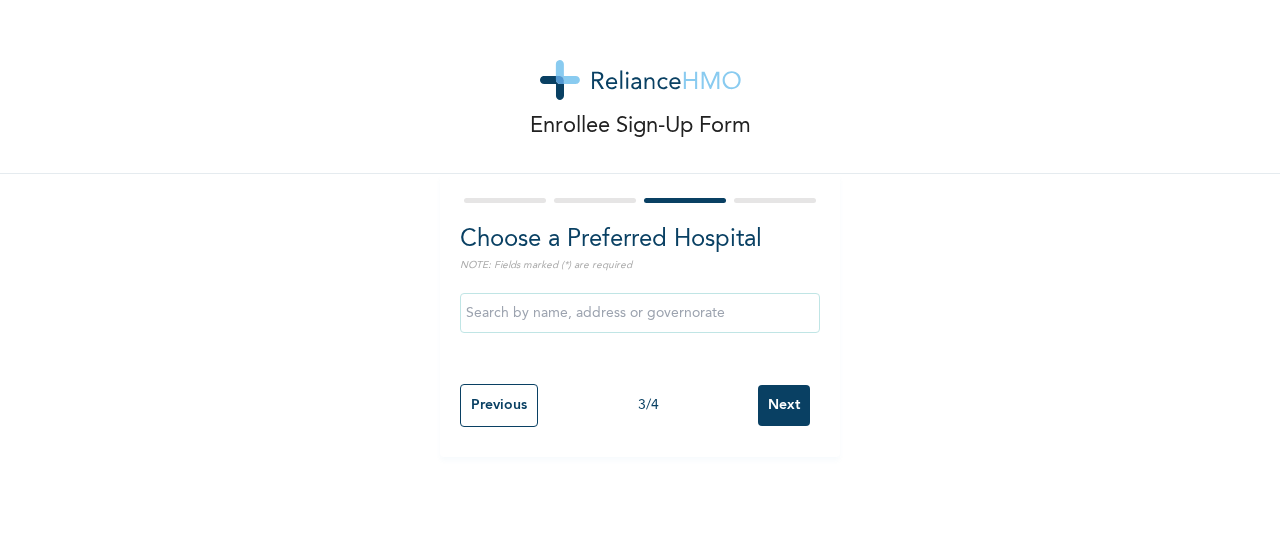 scroll, scrollTop: 0, scrollLeft: 0, axis: both 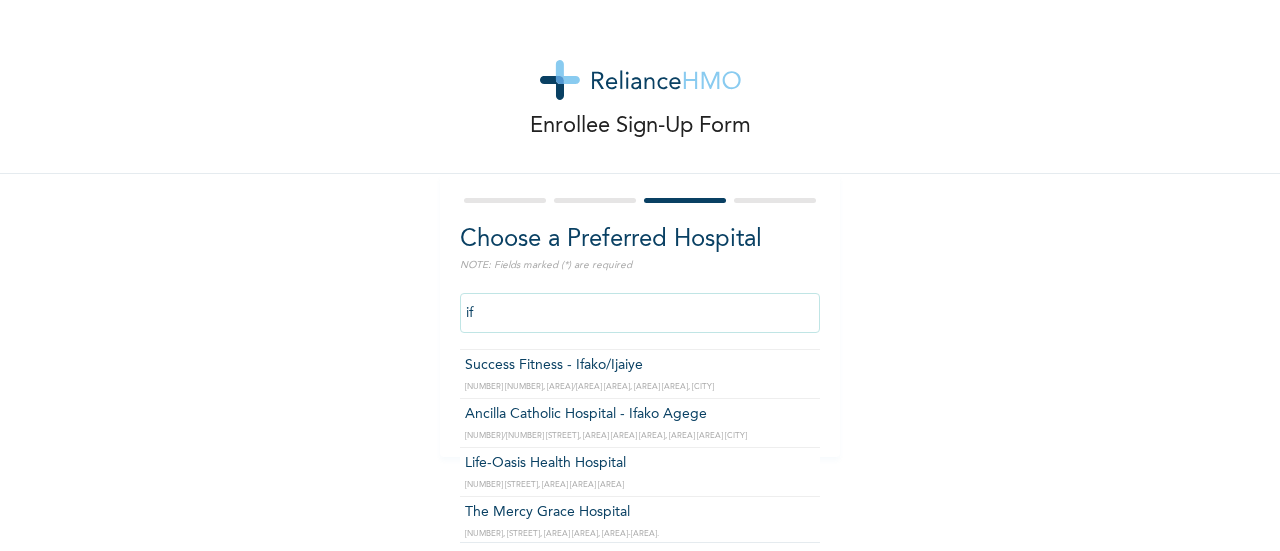 type on "i" 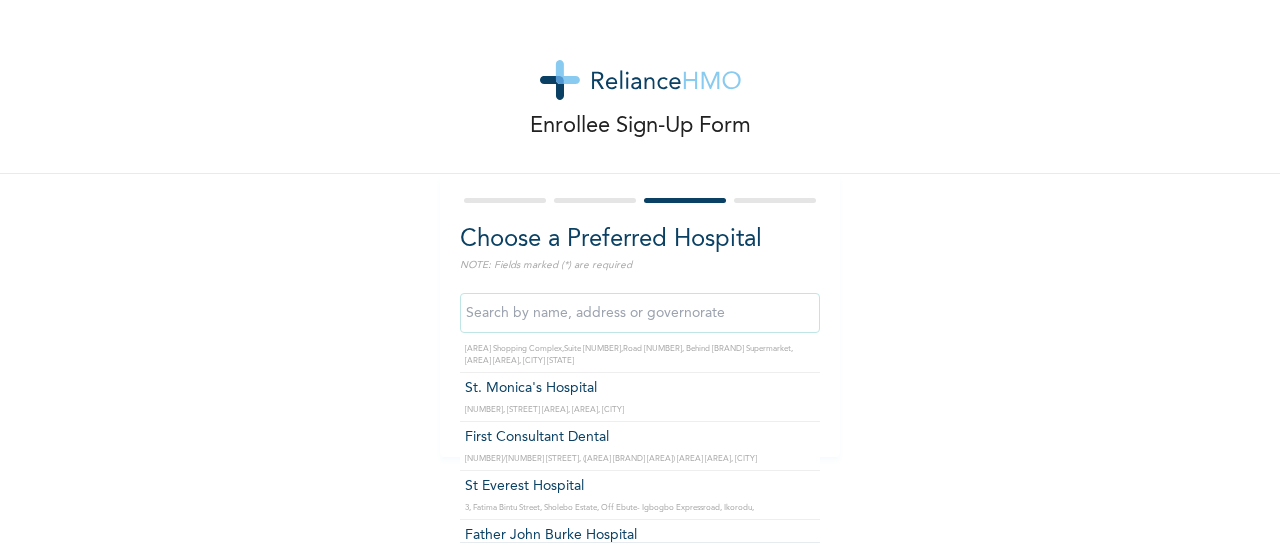 scroll, scrollTop: 6546, scrollLeft: 0, axis: vertical 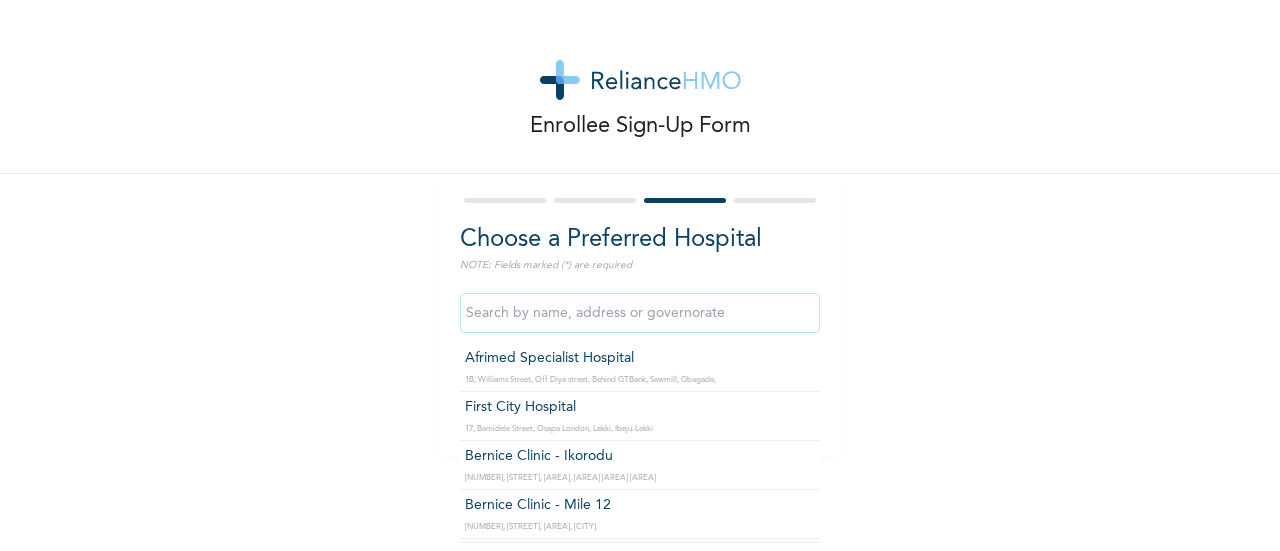 click at bounding box center [640, 313] 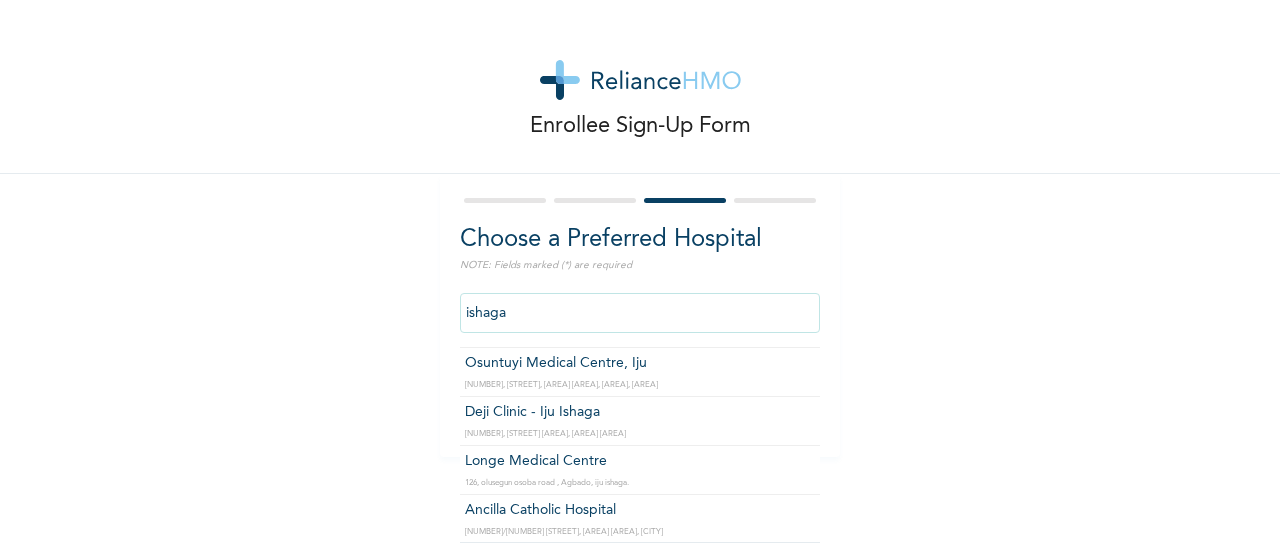 scroll, scrollTop: 0, scrollLeft: 0, axis: both 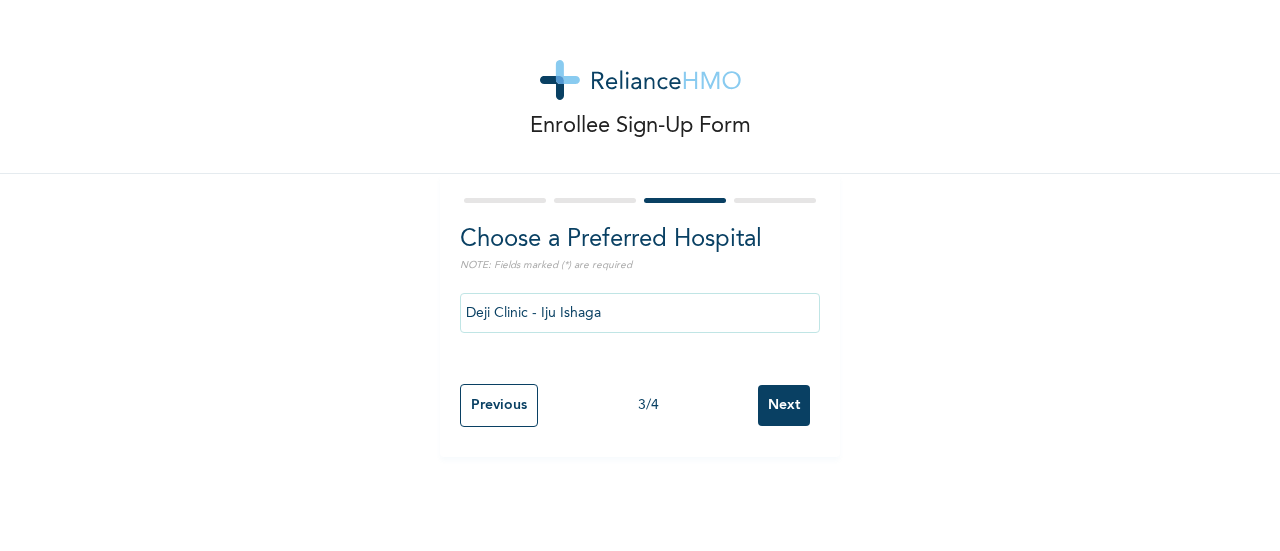 click on "Next" at bounding box center [784, 405] 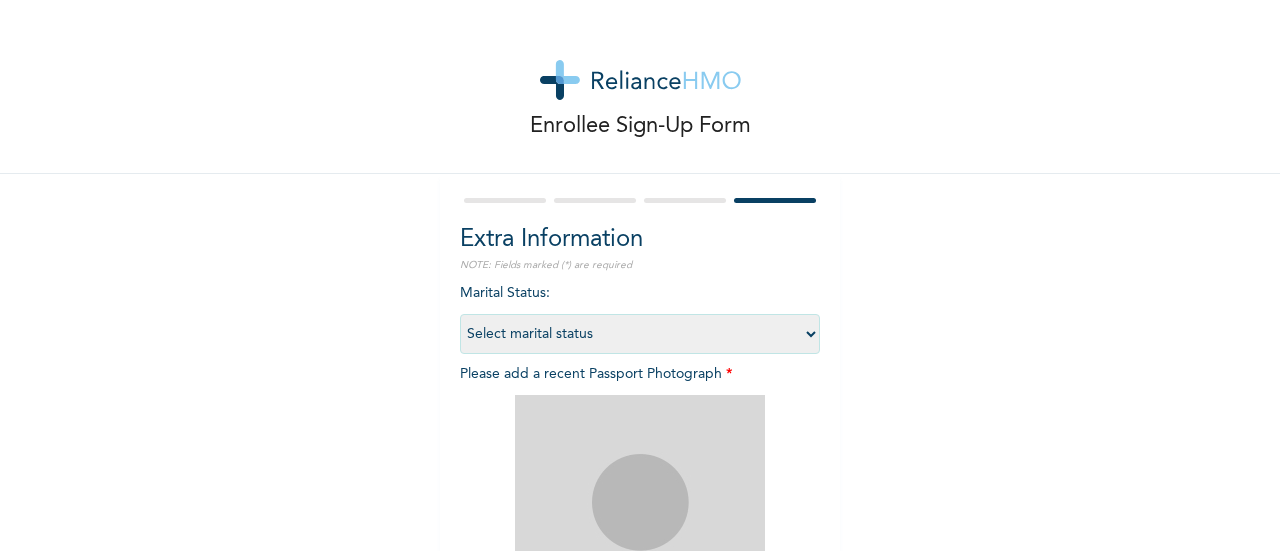 click on "Select marital status Single Married Divorced Widow/Widower" at bounding box center [640, 334] 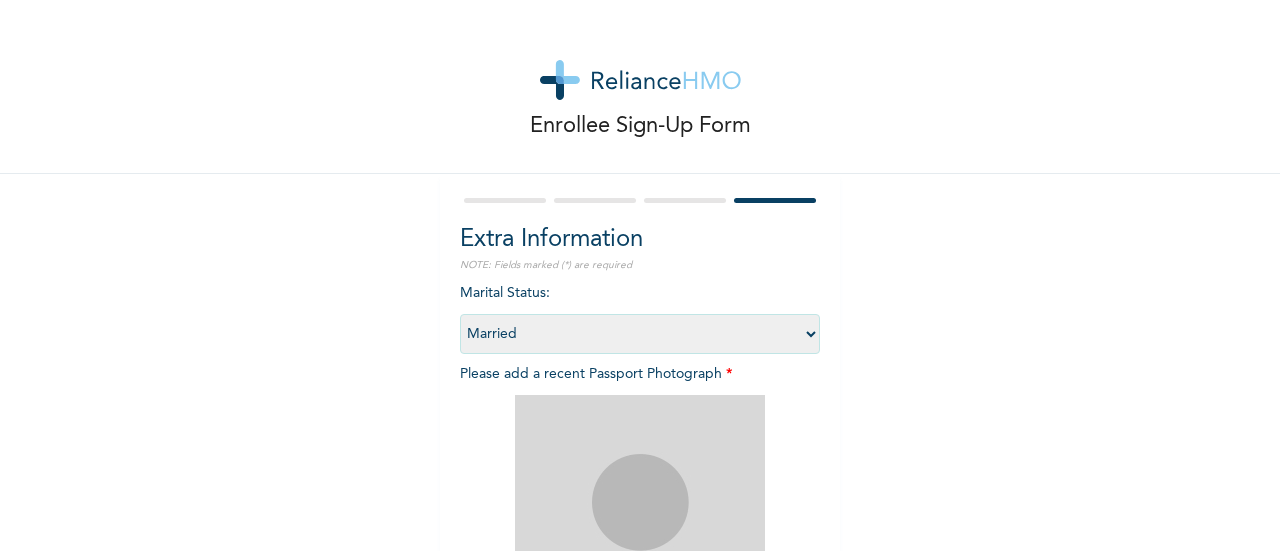 click on "Select marital status Single Married Divorced Widow/Widower" at bounding box center (640, 334) 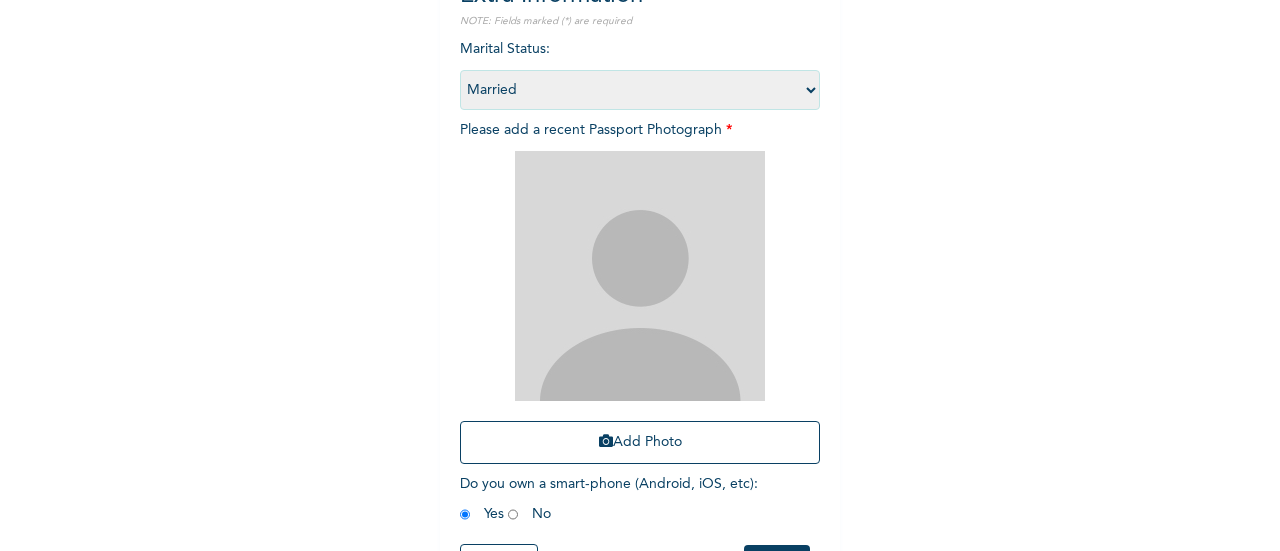 scroll, scrollTop: 326, scrollLeft: 0, axis: vertical 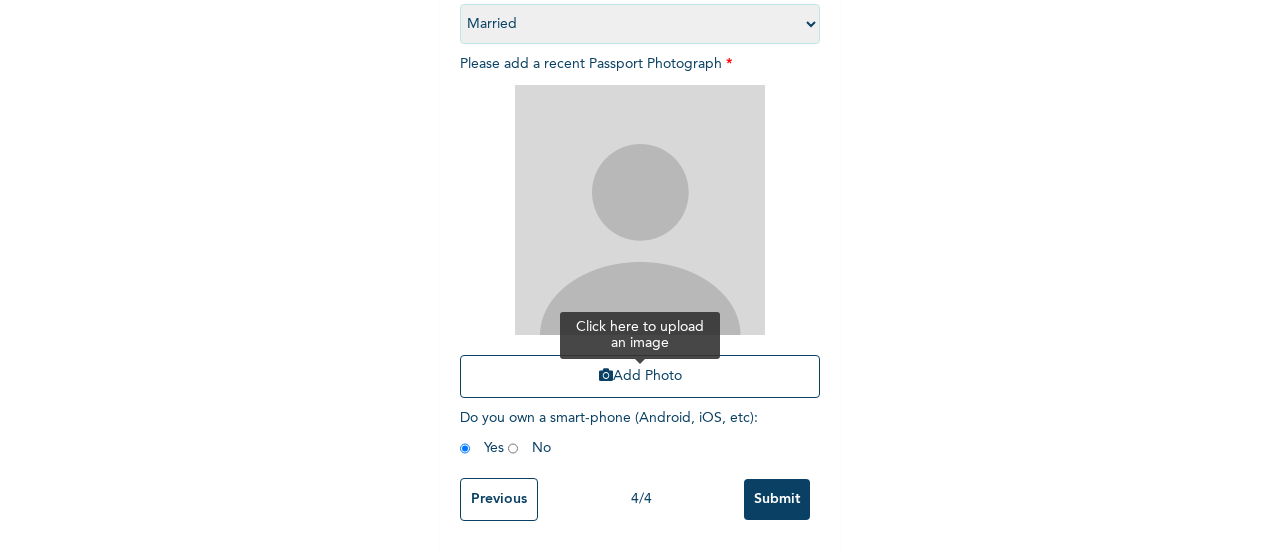 click at bounding box center [606, 375] 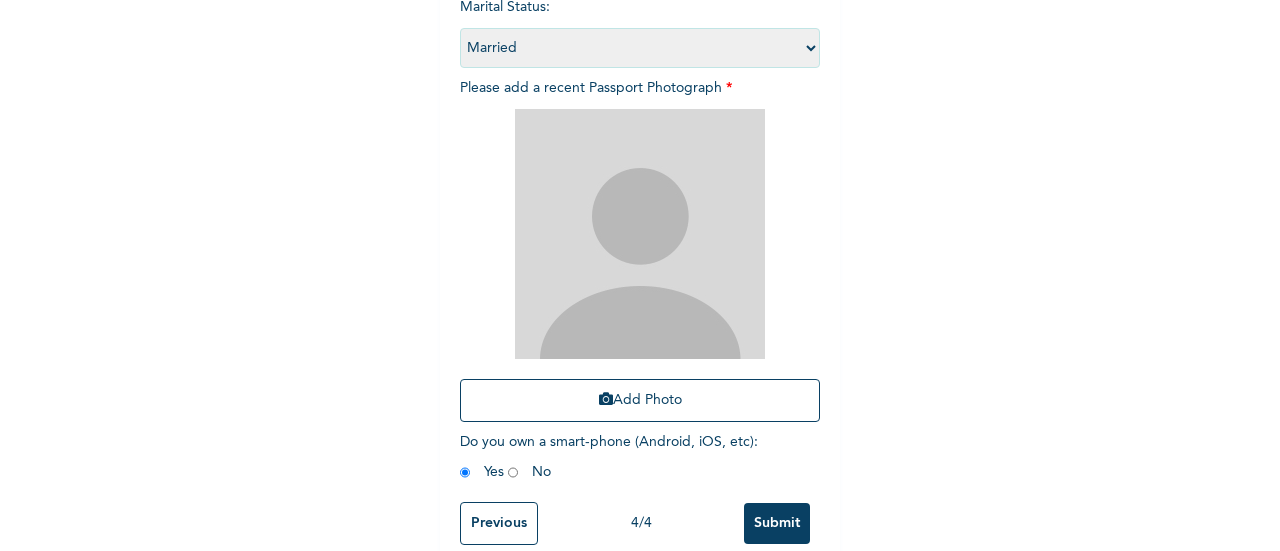 scroll, scrollTop: 326, scrollLeft: 0, axis: vertical 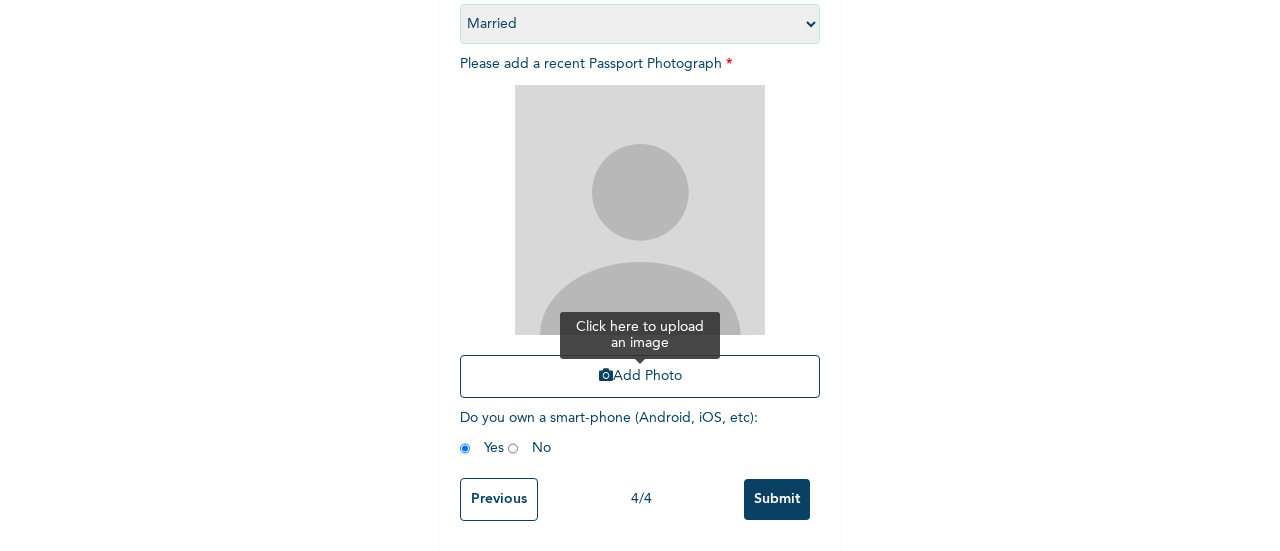 click at bounding box center (606, 375) 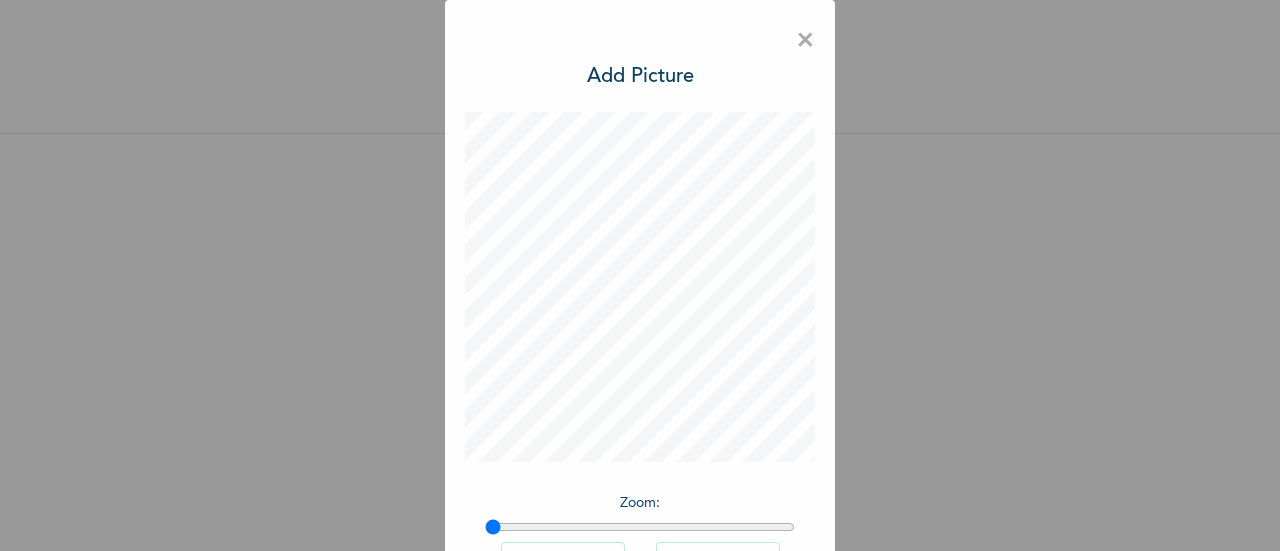 scroll, scrollTop: 56, scrollLeft: 0, axis: vertical 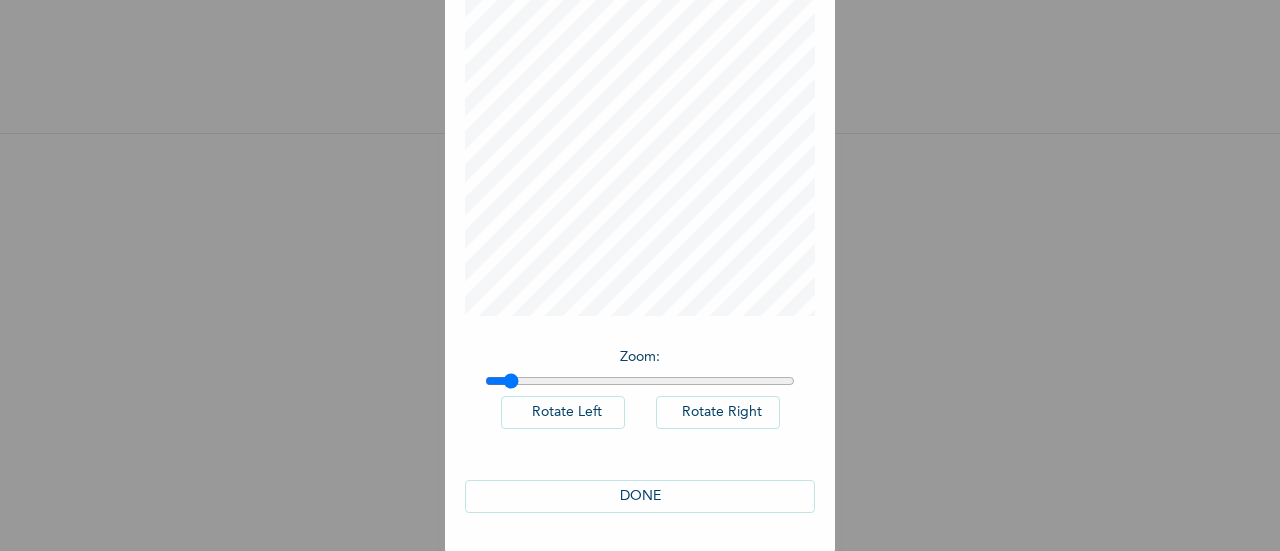 type on "1" 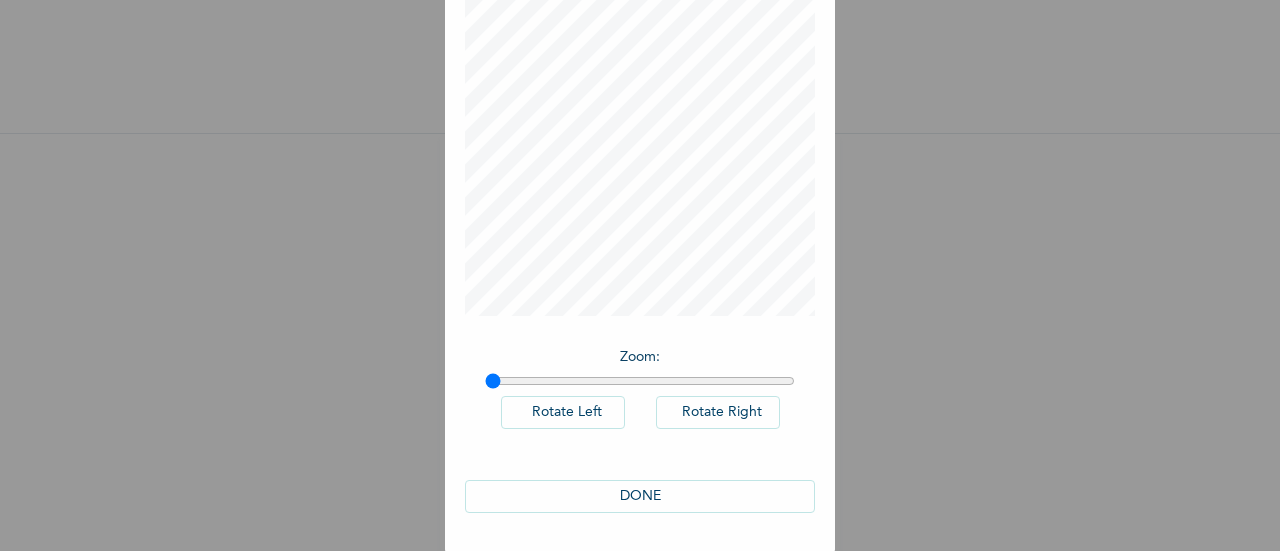 drag, startPoint x: 480, startPoint y: 388, endPoint x: 422, endPoint y: 419, distance: 65.76473 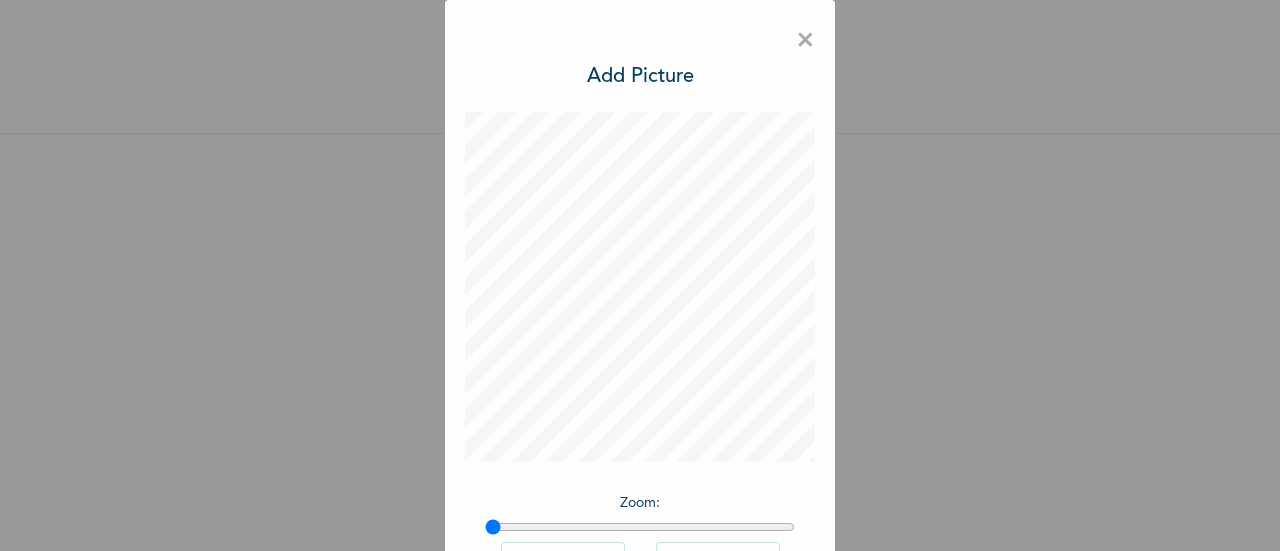 scroll, scrollTop: 146, scrollLeft: 0, axis: vertical 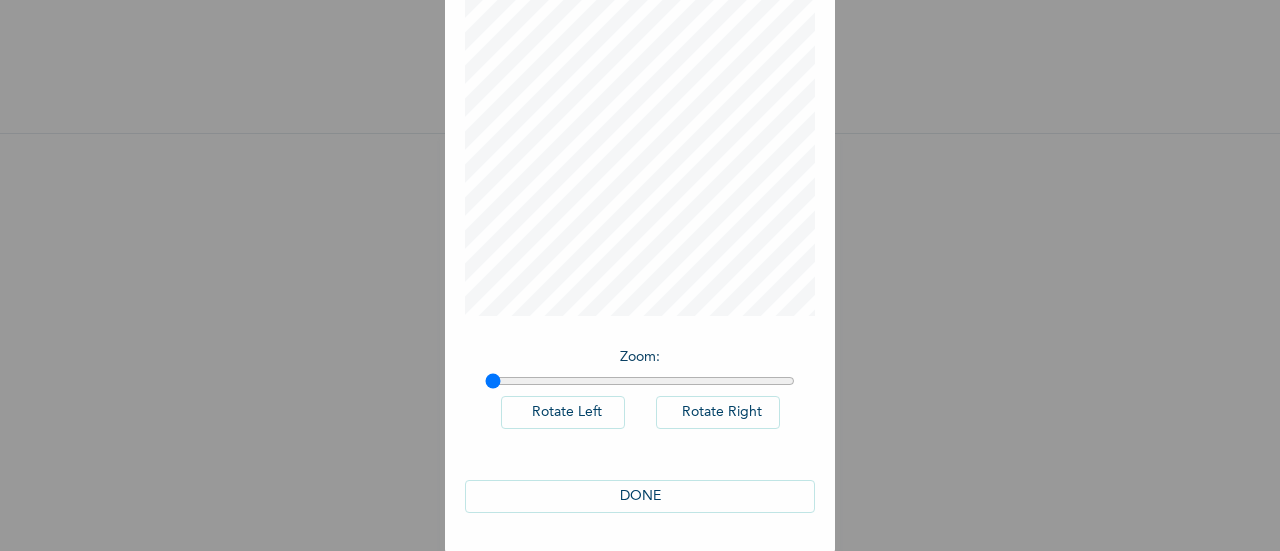click on "DONE" at bounding box center (640, 496) 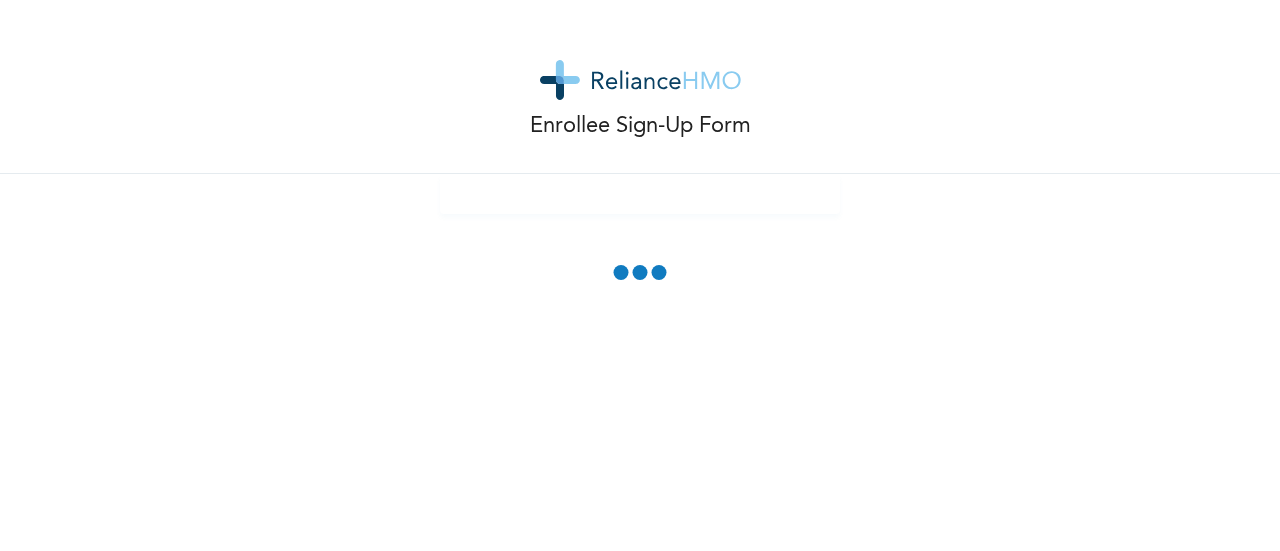 scroll, scrollTop: 0, scrollLeft: 0, axis: both 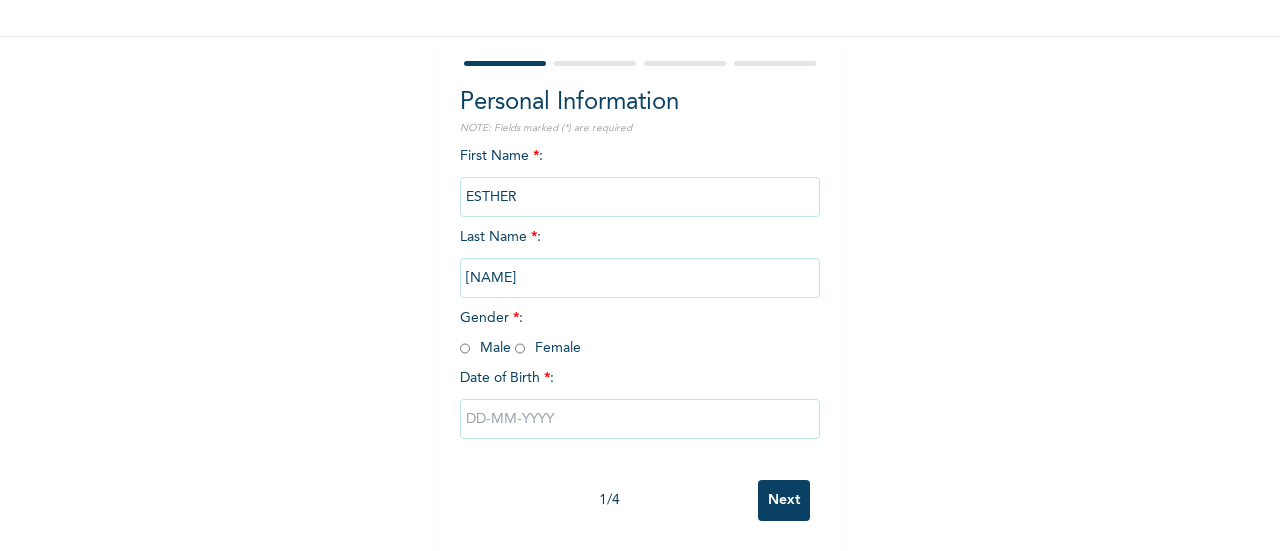 click at bounding box center [520, 348] 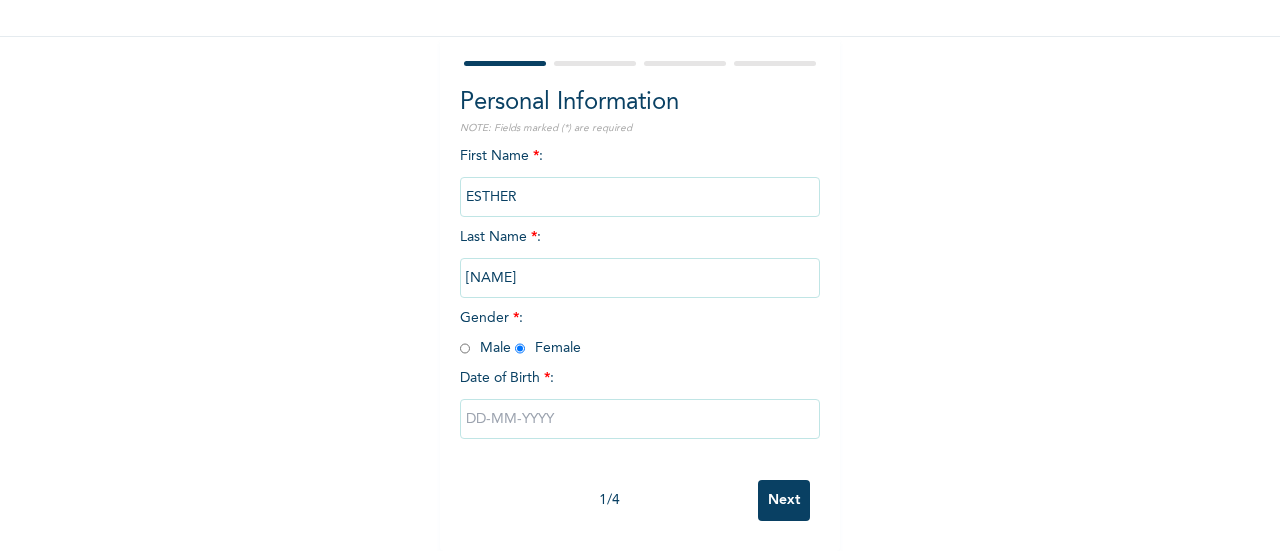 radio on "true" 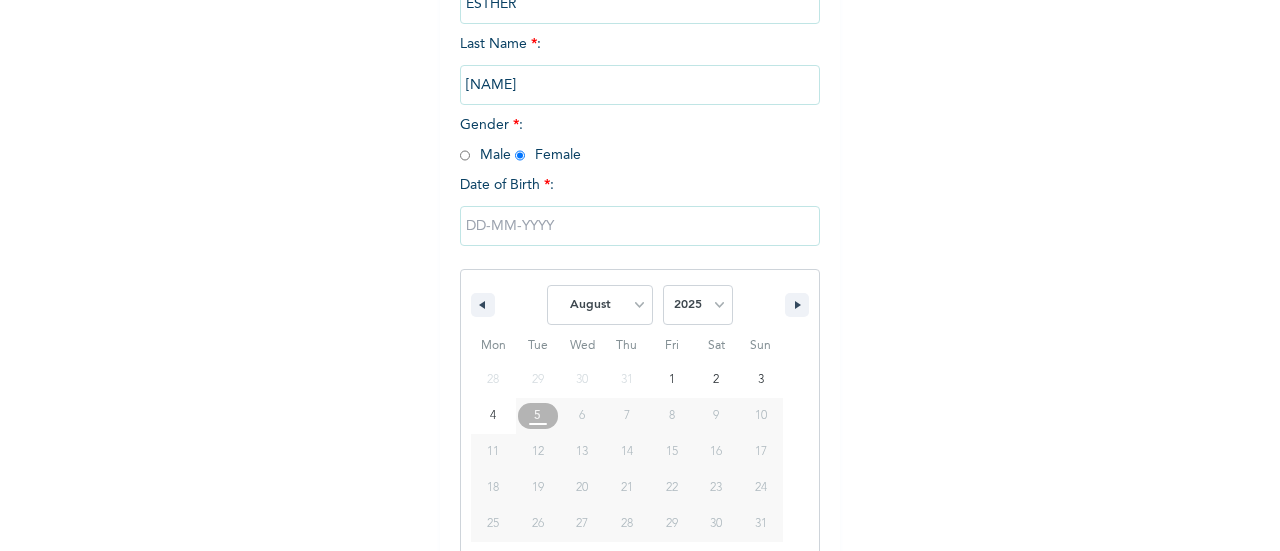scroll, scrollTop: 359, scrollLeft: 0, axis: vertical 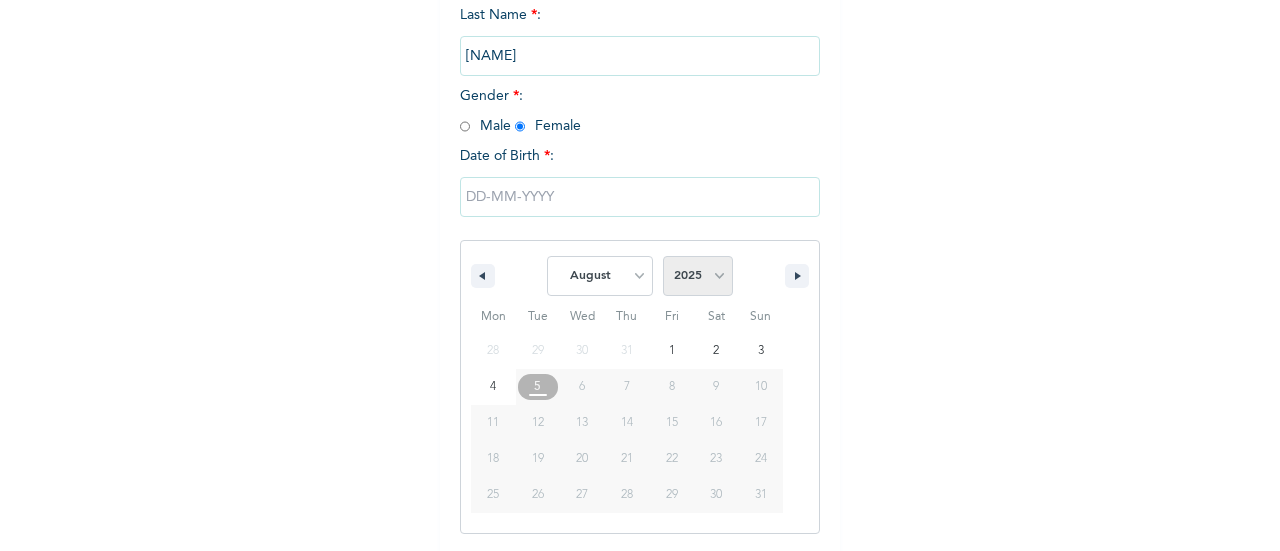 click on "2025 2024 2023 2022 2021 2020 2019 2018 2017 2016 2015 2014 2013 2012 2011 2010 2009 2008 2007 2006 2005 2004 2003 2002 2001 2000 1999 1998 1997 1996 1995 1994 1993 1992 1991 1990 1989 1988 1987 1986 1985 1984 1983 1982 1981 1980 1979 1978 1977 1976 1975 1974 1973 1972 1971 1970 1969 1968 1967 1966 1965 1964 1963 1962 1961 1960" at bounding box center (698, 276) 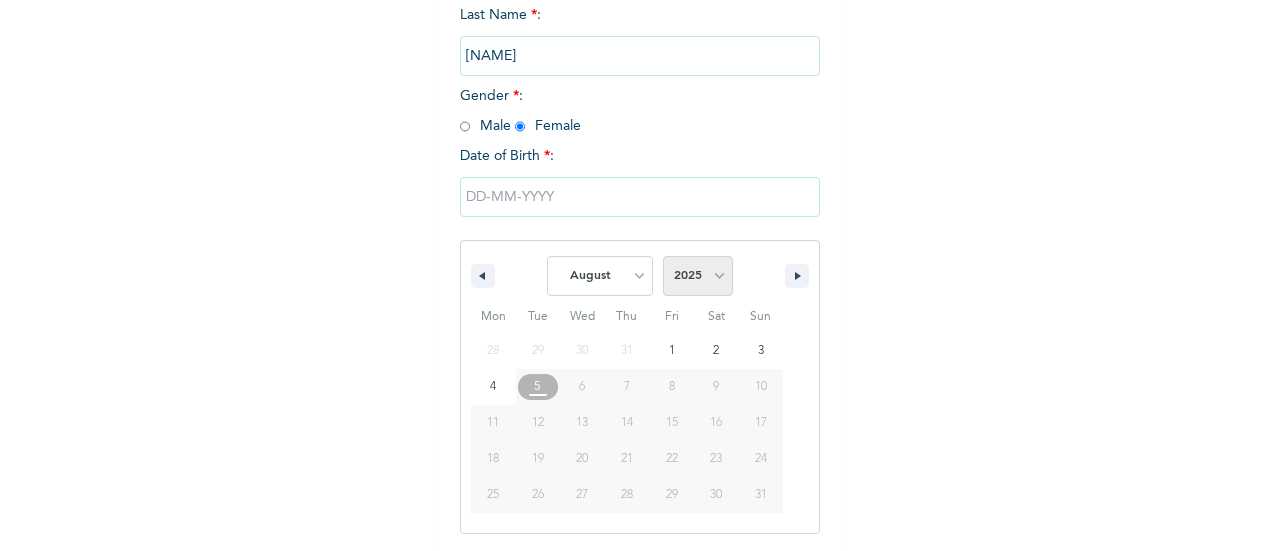 select on "1995" 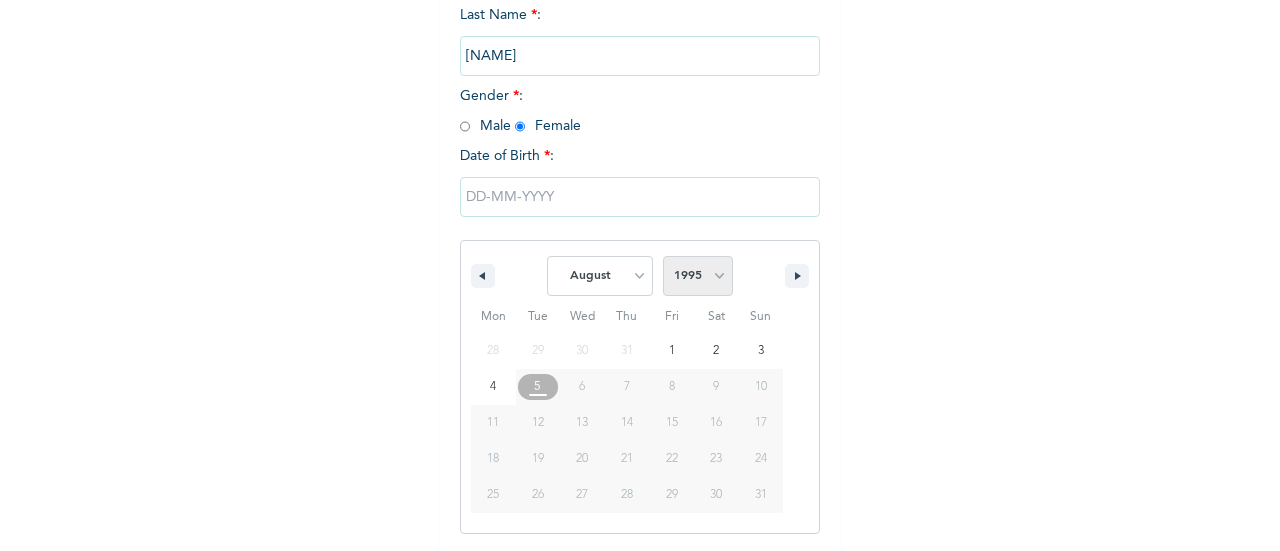 click on "2025 2024 2023 2022 2021 2020 2019 2018 2017 2016 2015 2014 2013 2012 2011 2010 2009 2008 2007 2006 2005 2004 2003 2002 2001 2000 1999 1998 1997 1996 1995 1994 1993 1992 1991 1990 1989 1988 1987 1986 1985 1984 1983 1982 1981 1980 1979 1978 1977 1976 1975 1974 1973 1972 1971 1970 1969 1968 1967 1966 1965 1964 1963 1962 1961 1960" at bounding box center (698, 276) 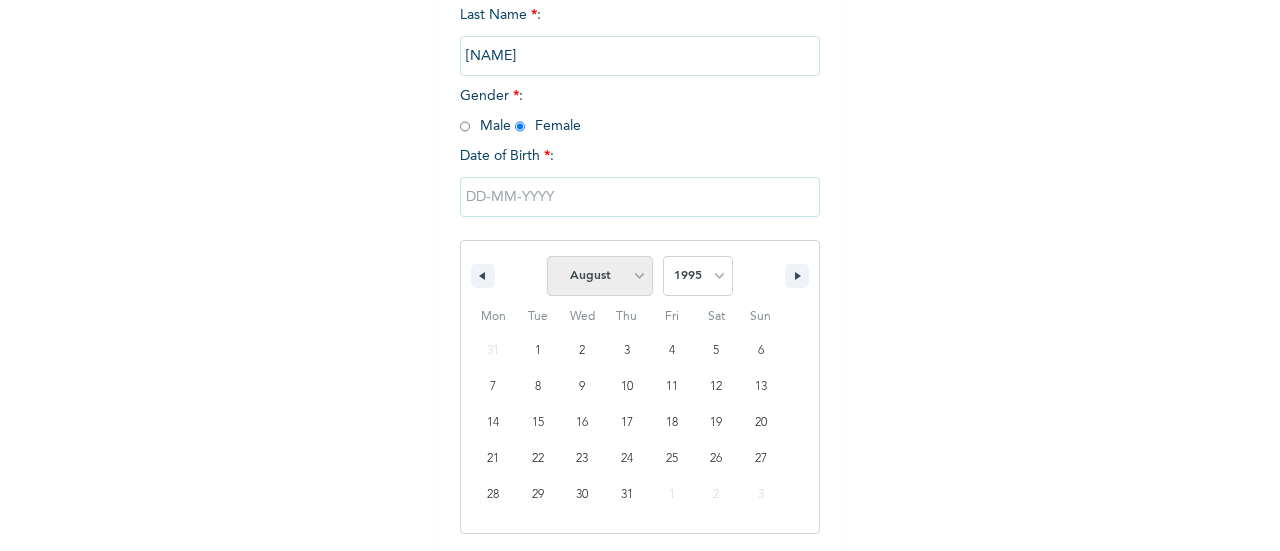 click on "January February March April May June July August September October November December" at bounding box center [600, 276] 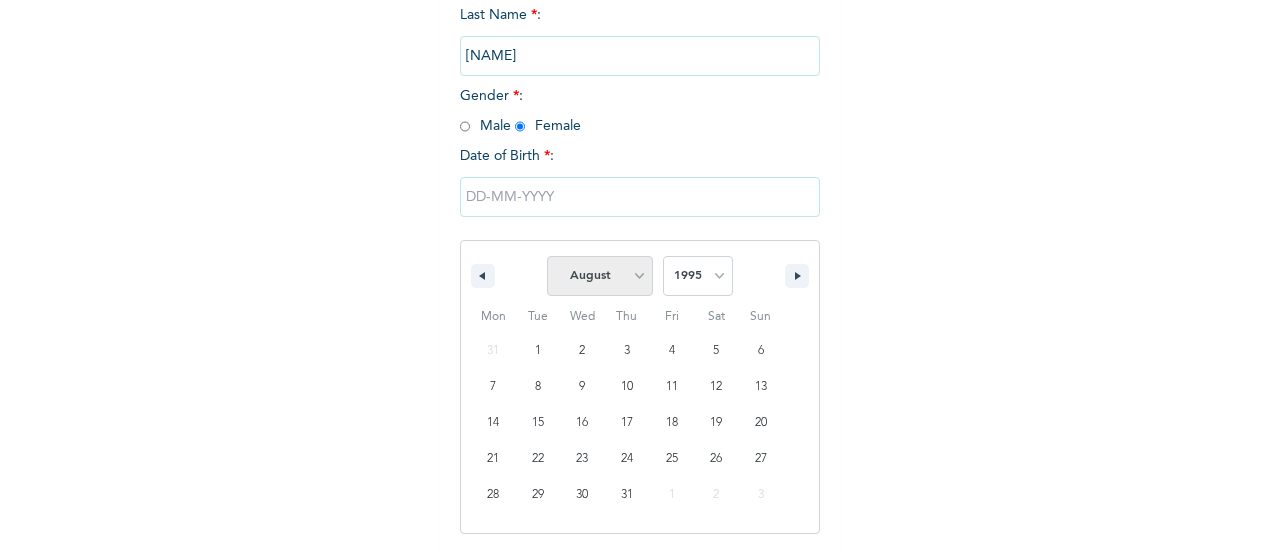 select on "5" 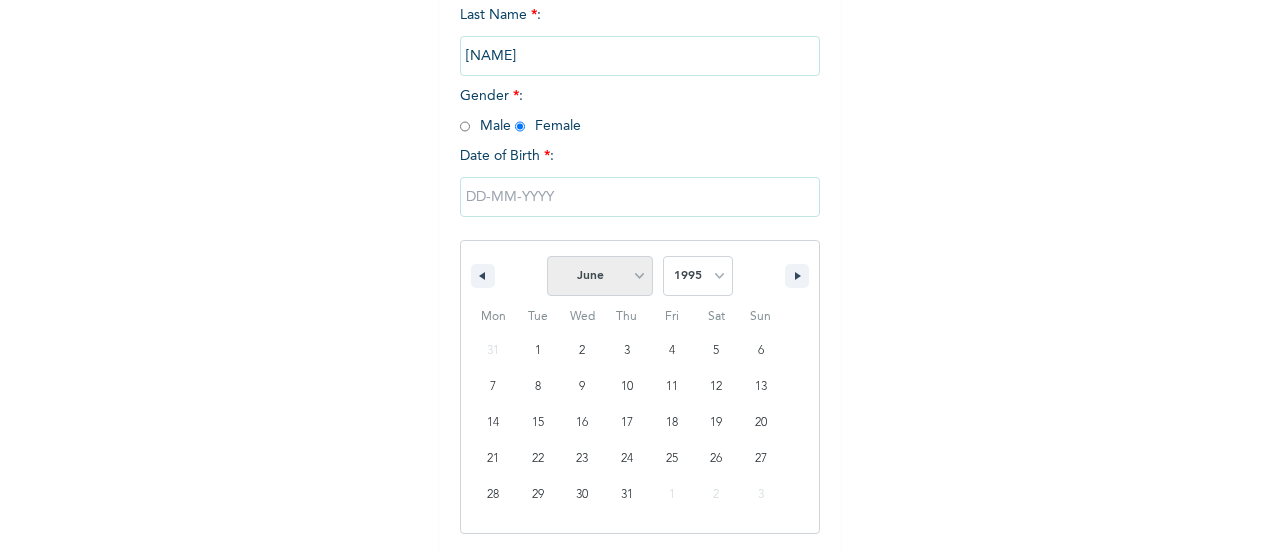 click on "January February March April May June July August September October November December" at bounding box center (600, 276) 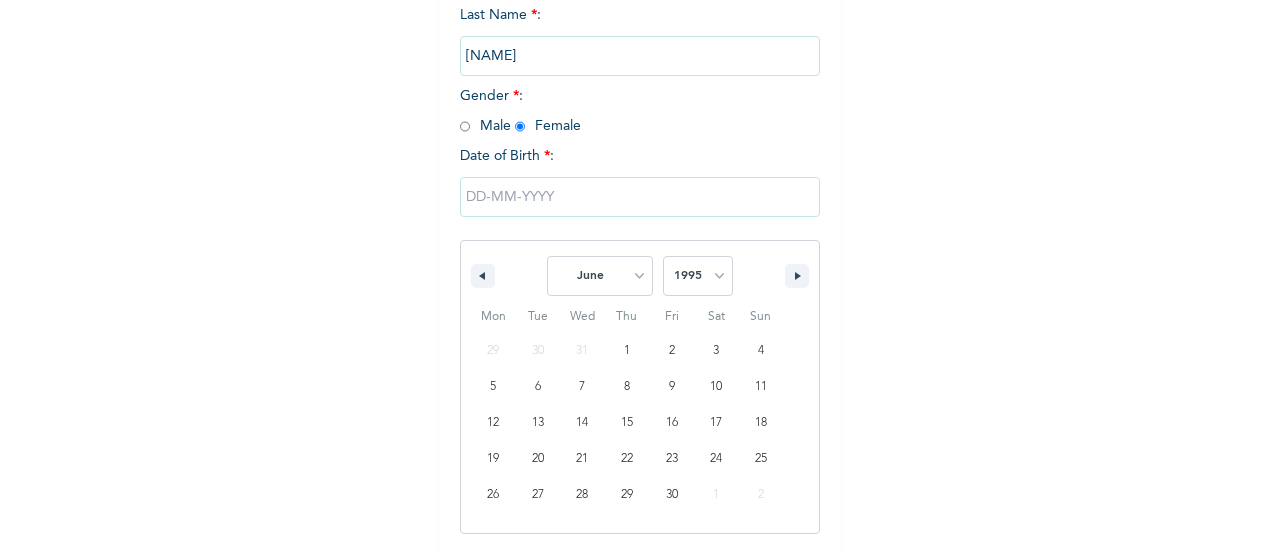 click at bounding box center (640, 197) 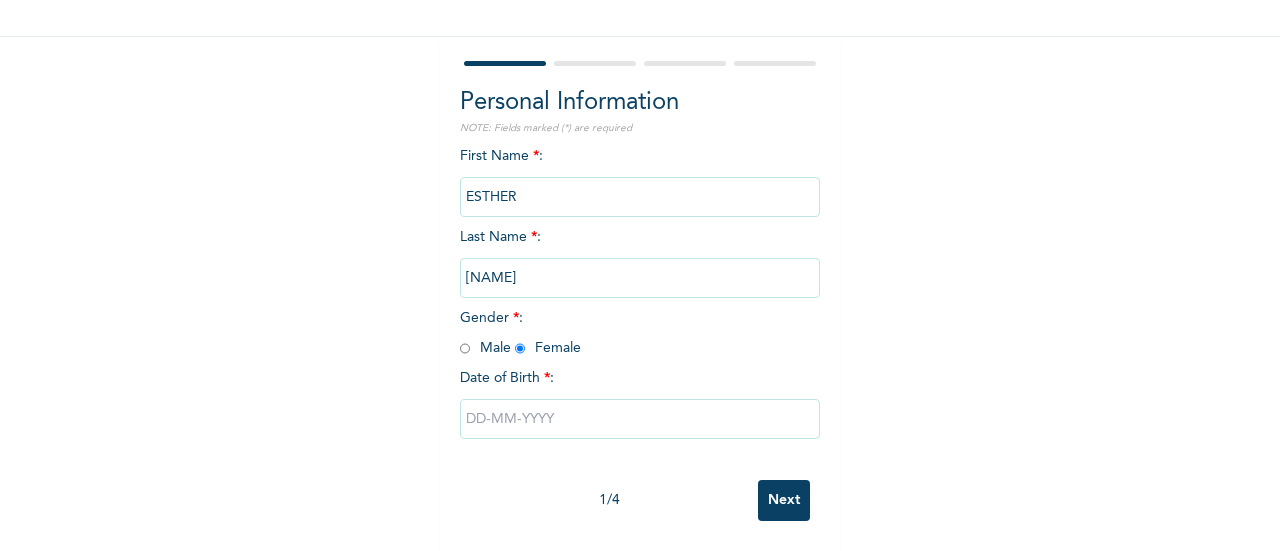 scroll, scrollTop: 154, scrollLeft: 0, axis: vertical 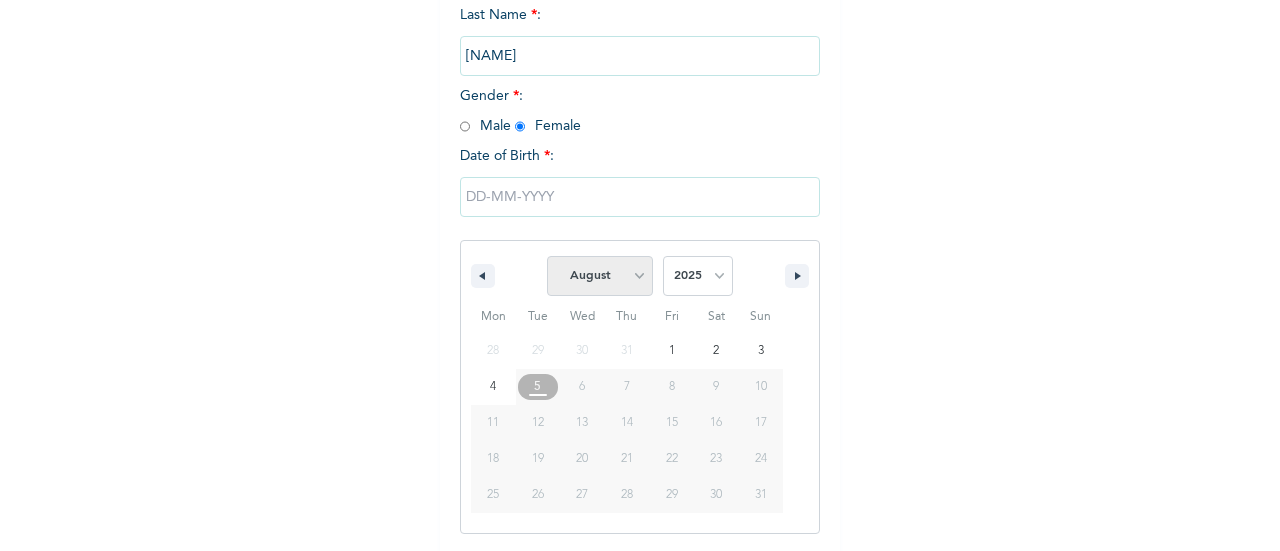 click on "January February March April May June July August September October November December" at bounding box center (600, 276) 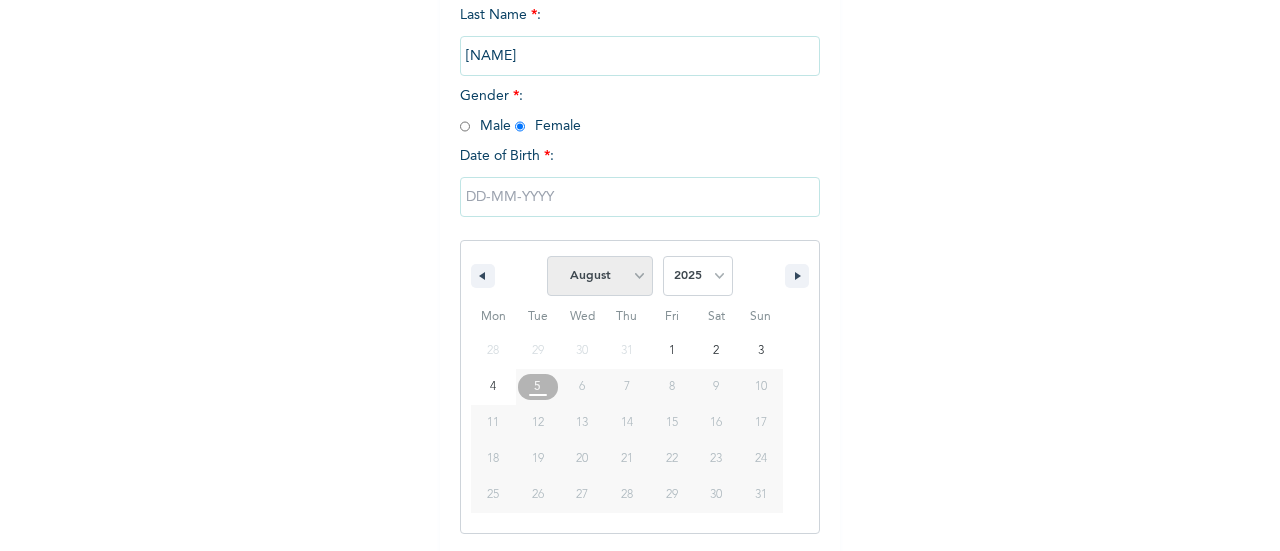 select on "5" 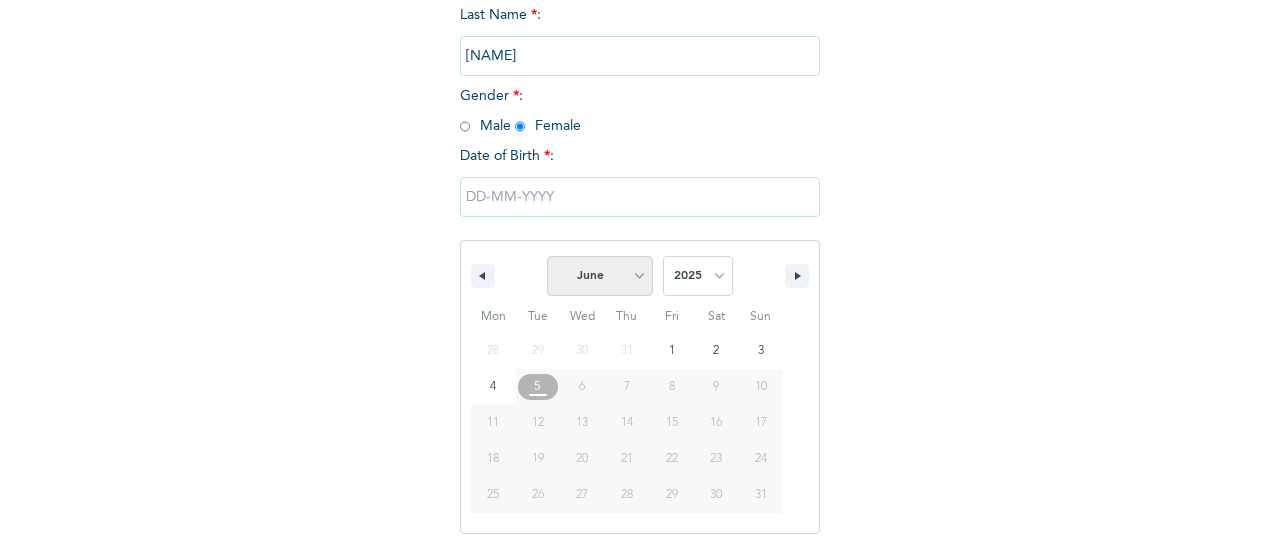 click on "January February March April May June July August September October November December" at bounding box center [600, 276] 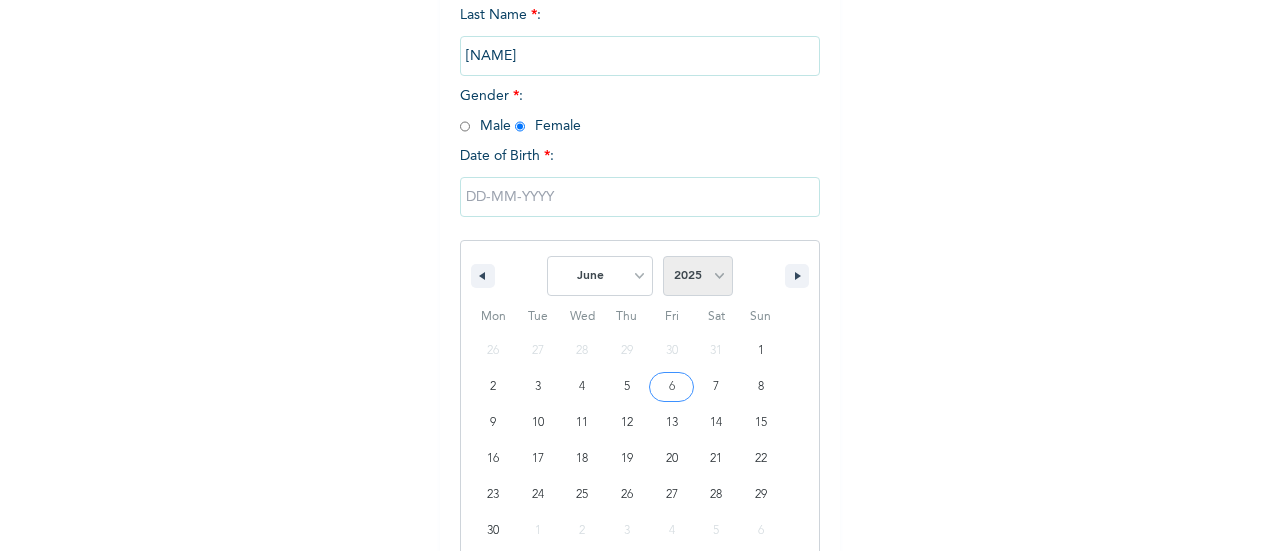 click on "2025 2024 2023 2022 2021 2020 2019 2018 2017 2016 2015 2014 2013 2012 2011 2010 2009 2008 2007 2006 2005 2004 2003 2002 2001 2000 1999 1998 1997 1996 1995 1994 1993 1992 1991 1990 1989 1988 1987 1986 1985 1984 1983 1982 1981 1980 1979 1978 1977 1976 1975 1974 1973 1972 1971 1970 1969 1968 1967 1966 1965 1964 1963 1962 1961 1960" at bounding box center (698, 276) 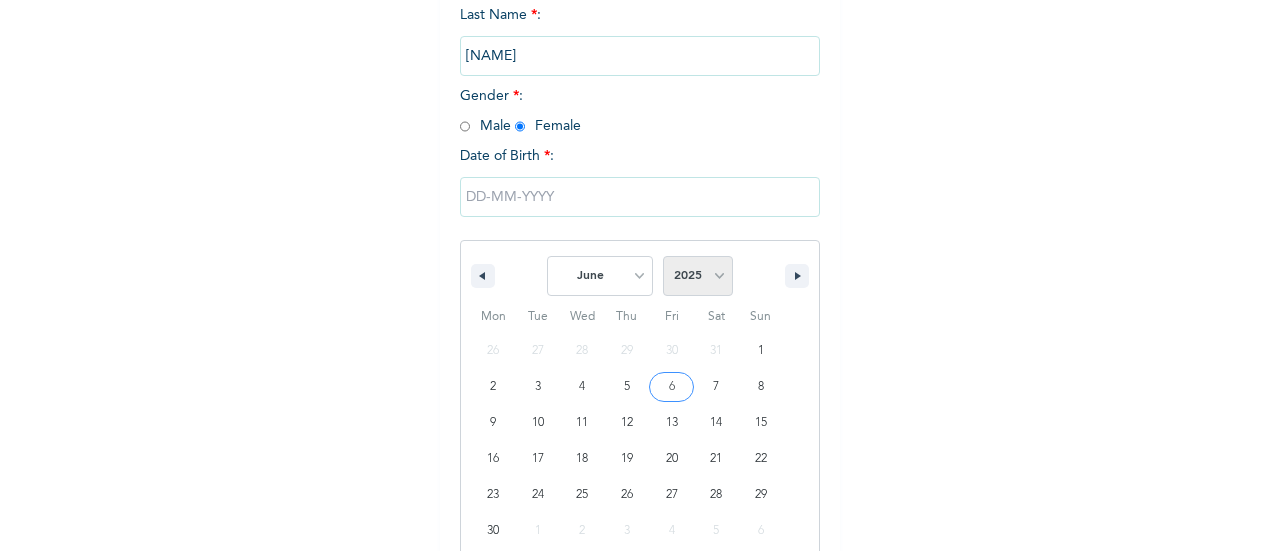 select on "1995" 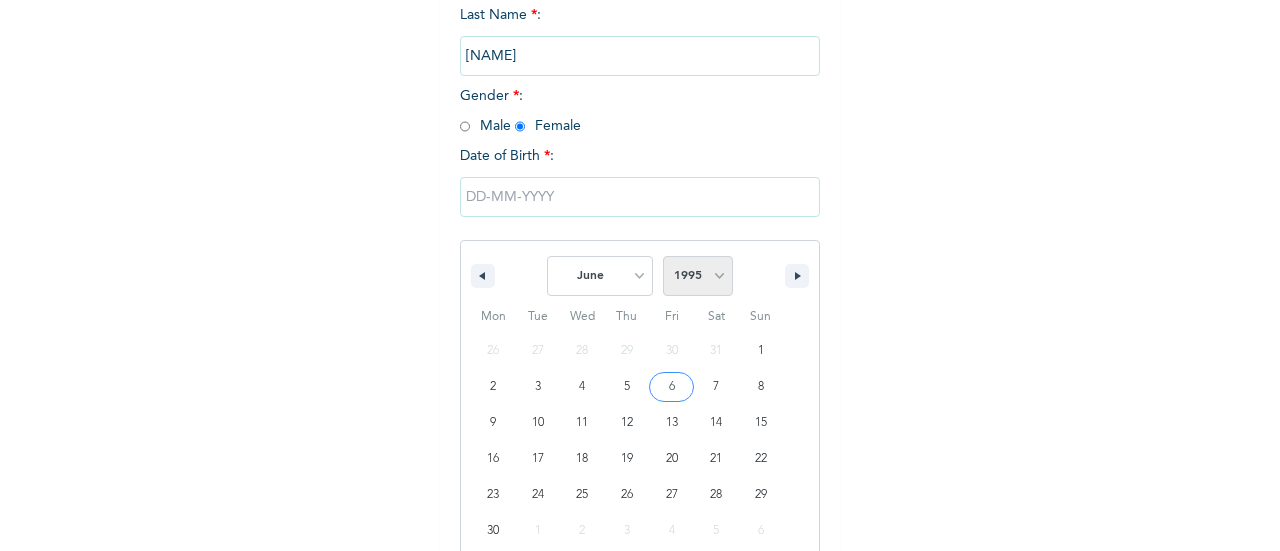 click on "2025 2024 2023 2022 2021 2020 2019 2018 2017 2016 2015 2014 2013 2012 2011 2010 2009 2008 2007 2006 2005 2004 2003 2002 2001 2000 1999 1998 1997 1996 1995 1994 1993 1992 1991 1990 1989 1988 1987 1986 1985 1984 1983 1982 1981 1980 1979 1978 1977 1976 1975 1974 1973 1972 1971 1970 1969 1968 1967 1966 1965 1964 1963 1962 1961 1960" at bounding box center (698, 276) 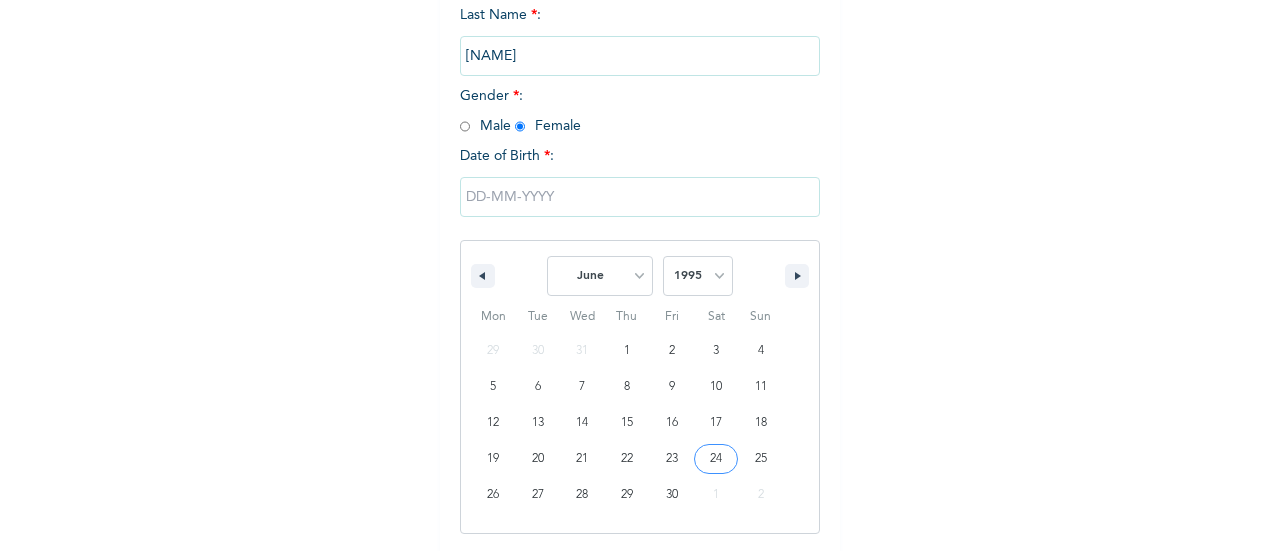 type on "[DATE]" 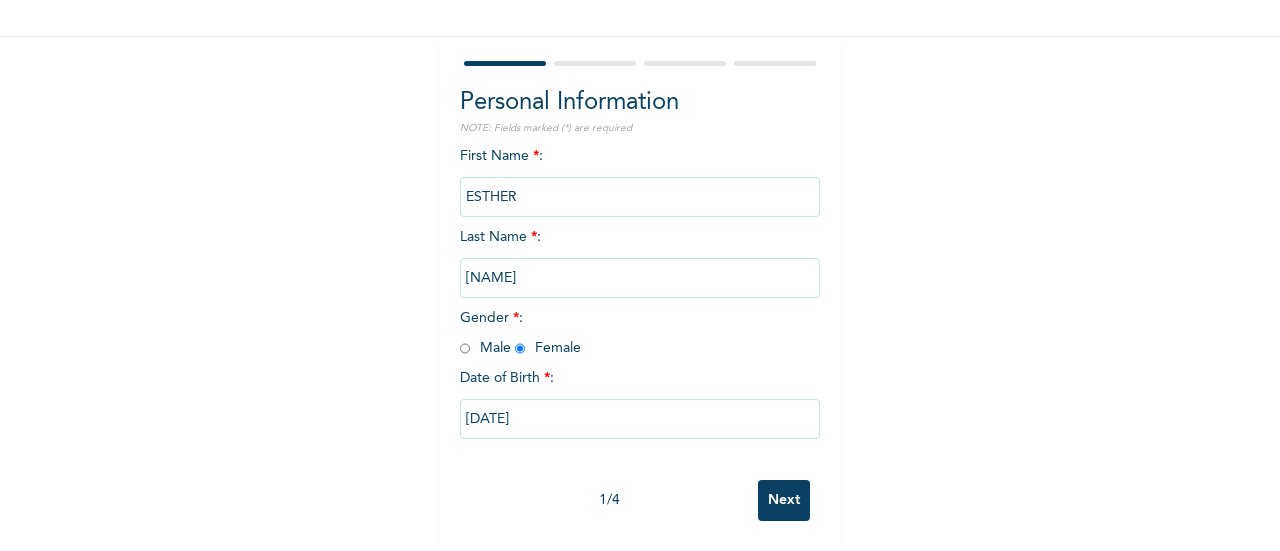 scroll, scrollTop: 154, scrollLeft: 0, axis: vertical 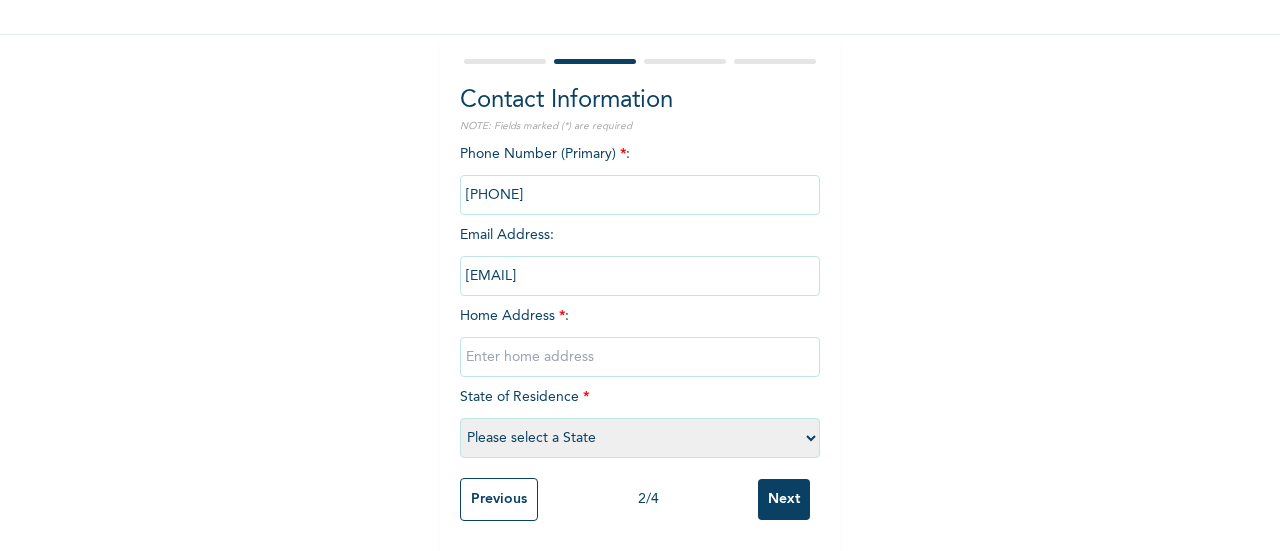 click at bounding box center [640, 357] 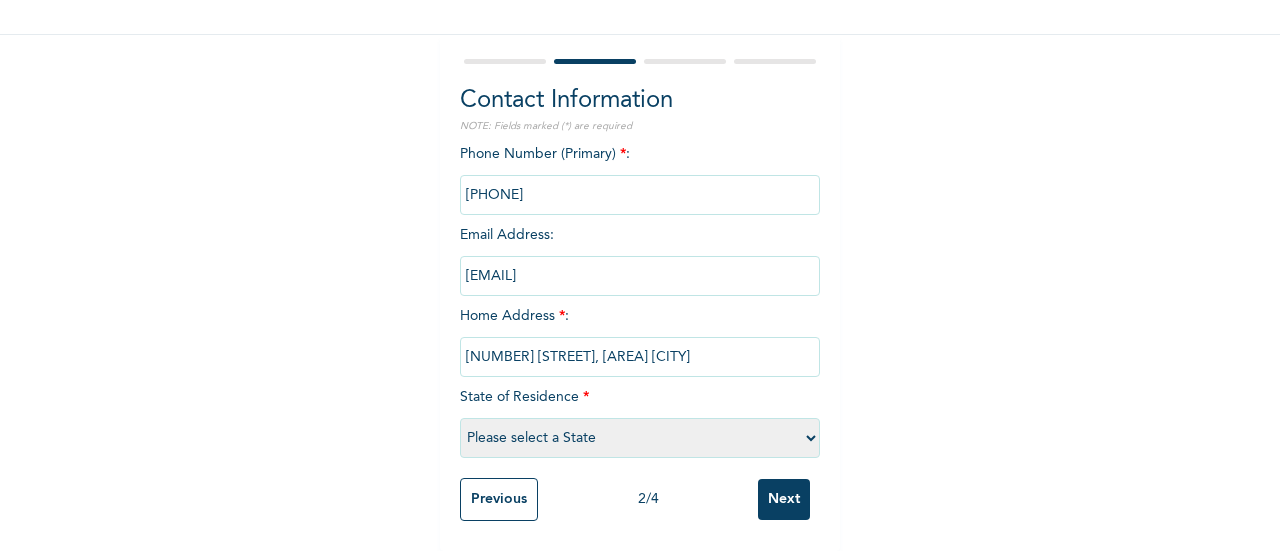 click on "Please select a State Abia Abuja (FCT) Adamawa Akwa Ibom Anambra Bauchi Bayelsa Benue Borno Cross River Delta Ebonyi Edo Ekiti Enugu Gombe Imo Jigawa Kaduna Kano Katsina Kebbi Kogi Kwara Lagos Nasarawa Niger Ogun Ondo Osun Oyo Plateau Rivers Sokoto Taraba Yobe Zamfara" at bounding box center [640, 438] 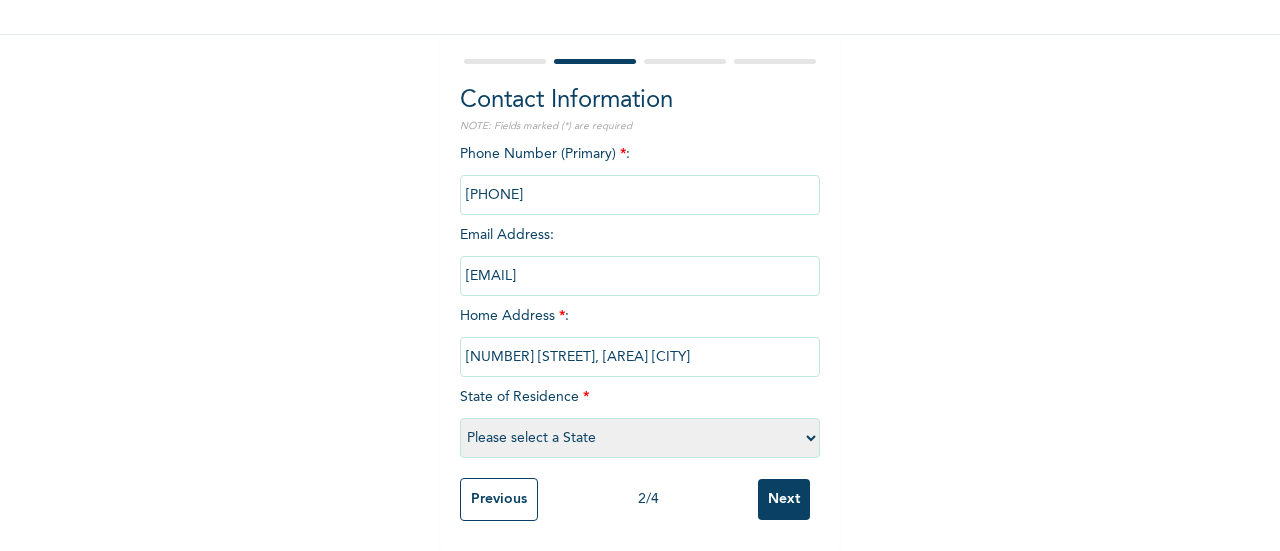 select on "25" 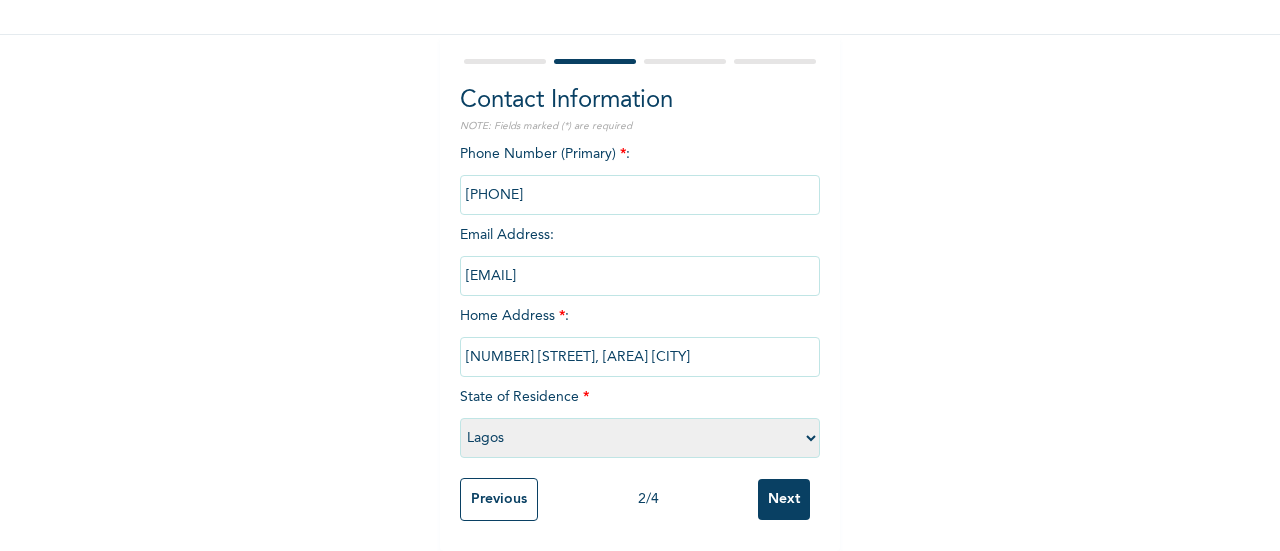 click on "Please select a State Abia Abuja (FCT) Adamawa Akwa Ibom Anambra Bauchi Bayelsa Benue Borno Cross River Delta Ebonyi Edo Ekiti Enugu Gombe Imo Jigawa Kaduna Kano Katsina Kebbi Kogi Kwara Lagos Nasarawa Niger Ogun Ondo Osun Oyo Plateau Rivers Sokoto Taraba Yobe Zamfara" at bounding box center [640, 438] 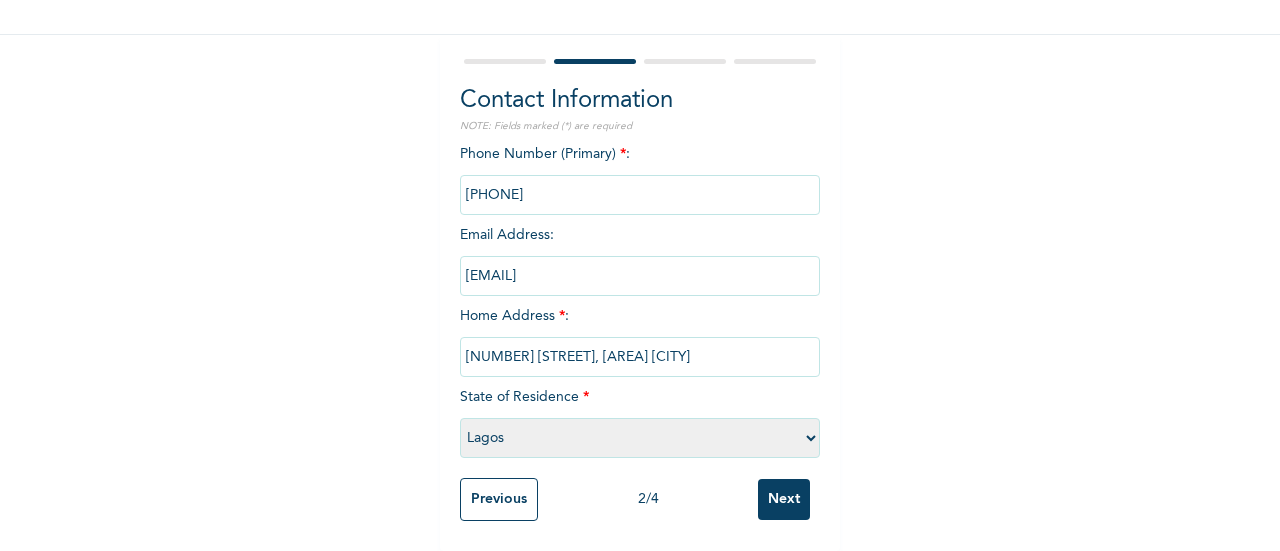 scroll, scrollTop: 156, scrollLeft: 0, axis: vertical 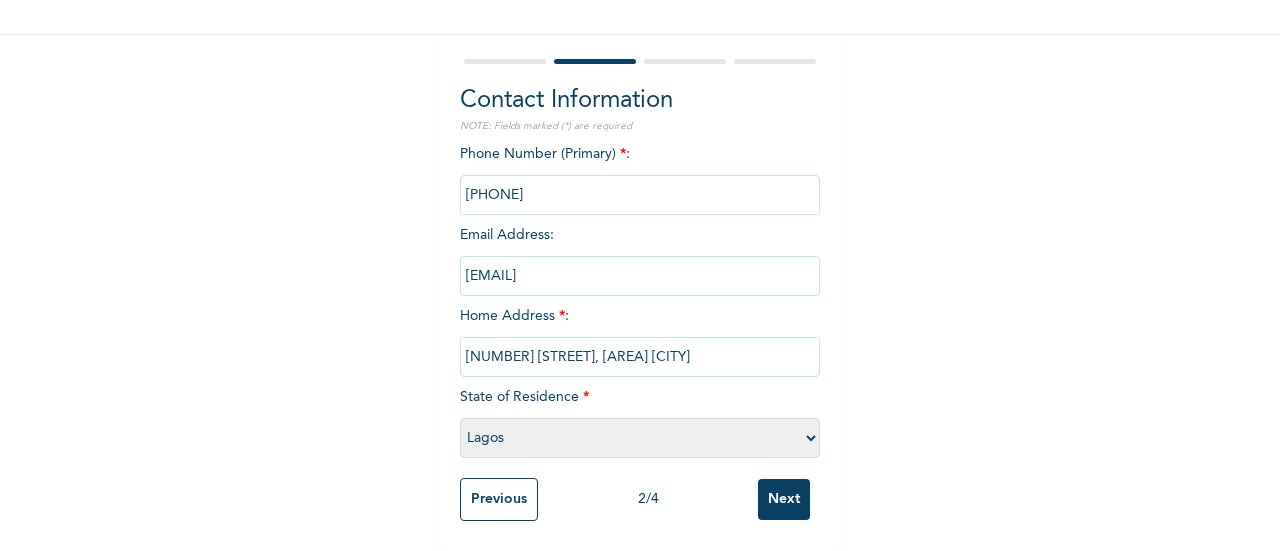 click on "Next" at bounding box center (784, 499) 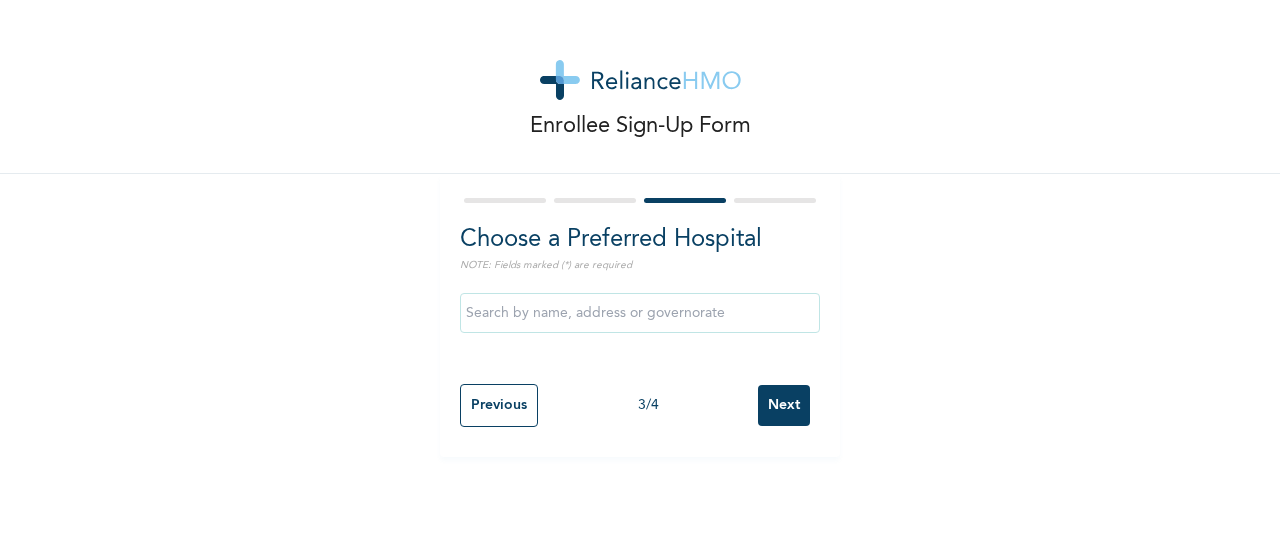scroll, scrollTop: 0, scrollLeft: 0, axis: both 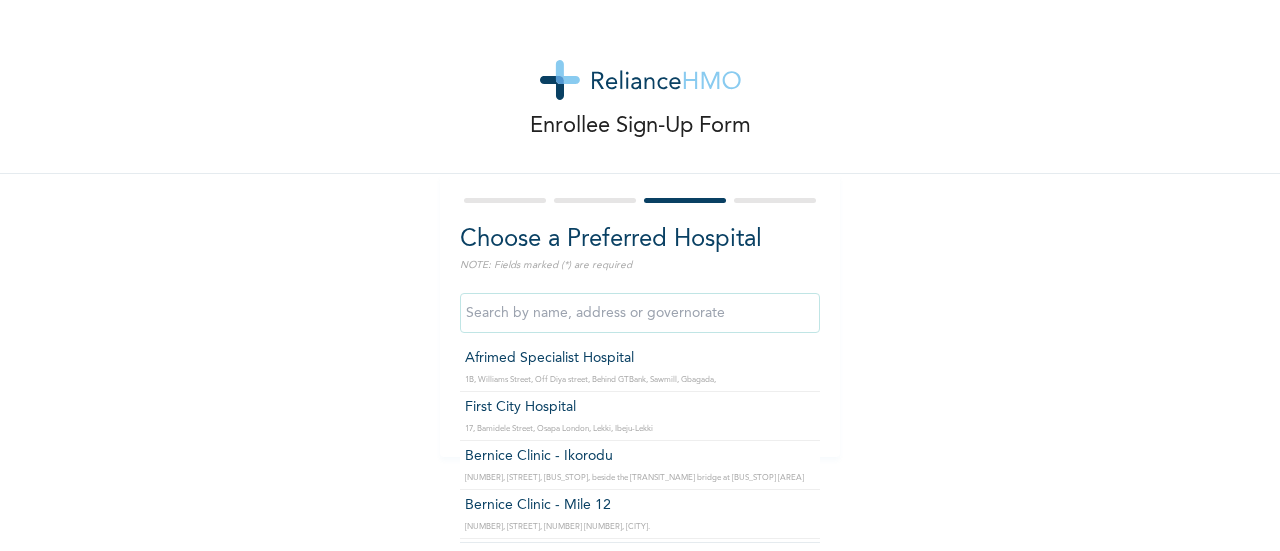 click at bounding box center [640, 313] 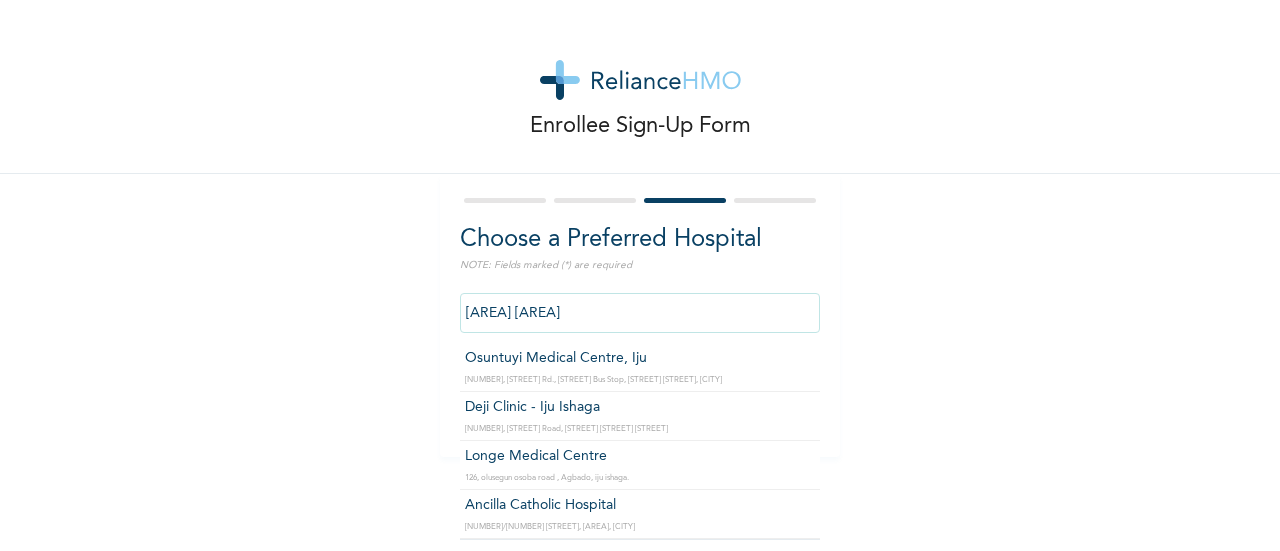 scroll, scrollTop: 2, scrollLeft: 0, axis: vertical 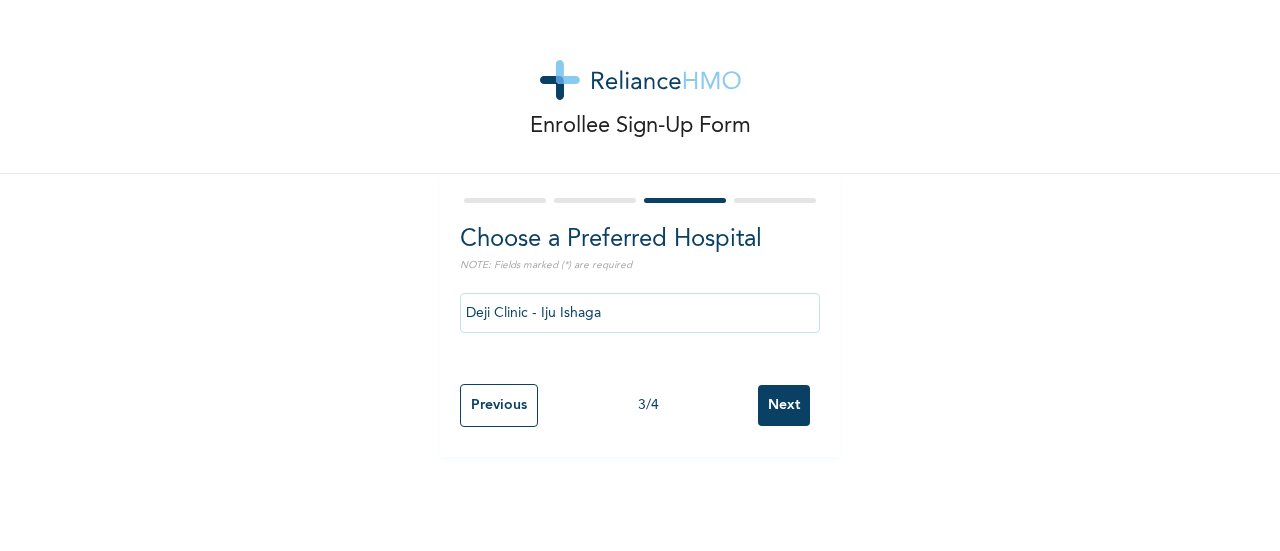 click on "Next" at bounding box center (784, 405) 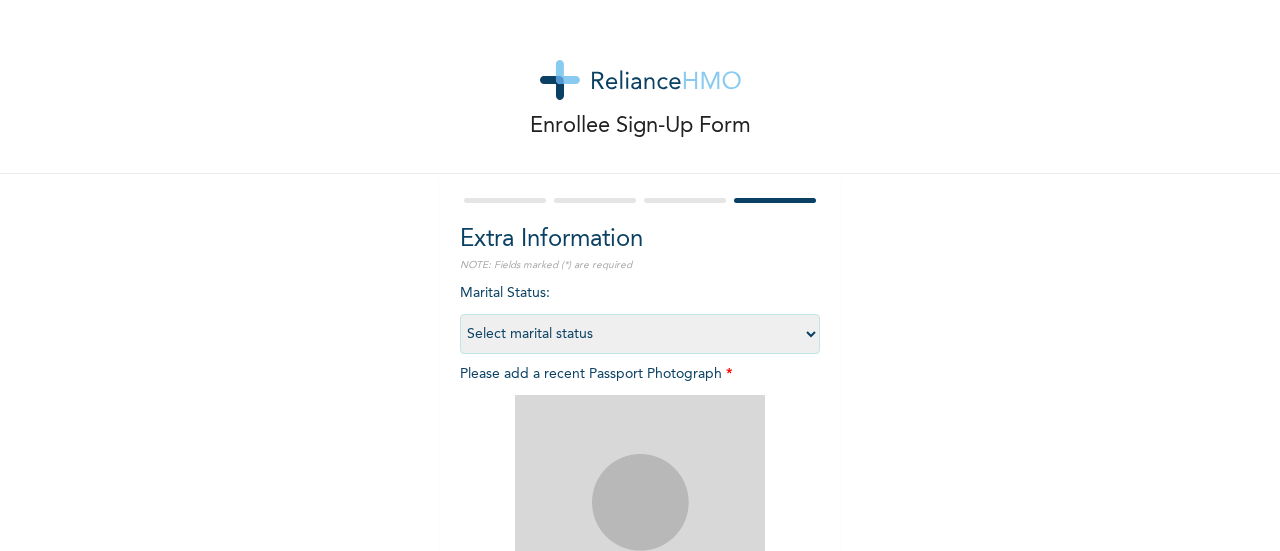 click on "Select marital status Single Married Divorced Widow/Widower" at bounding box center [640, 334] 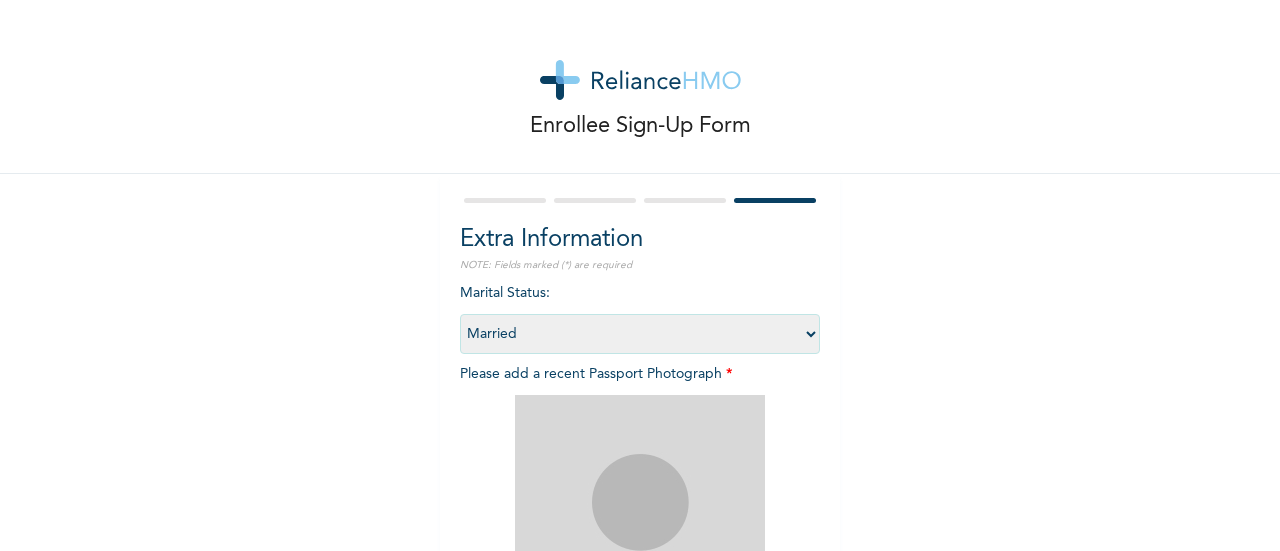 click on "Select marital status Single Married Divorced Widow/Widower" at bounding box center (640, 334) 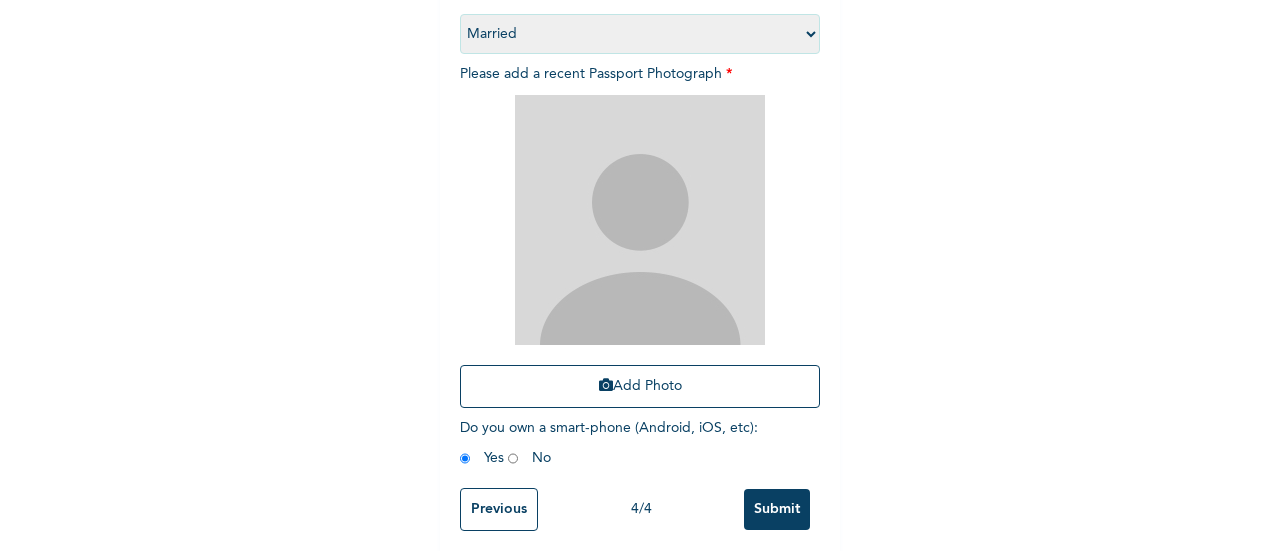 scroll, scrollTop: 326, scrollLeft: 0, axis: vertical 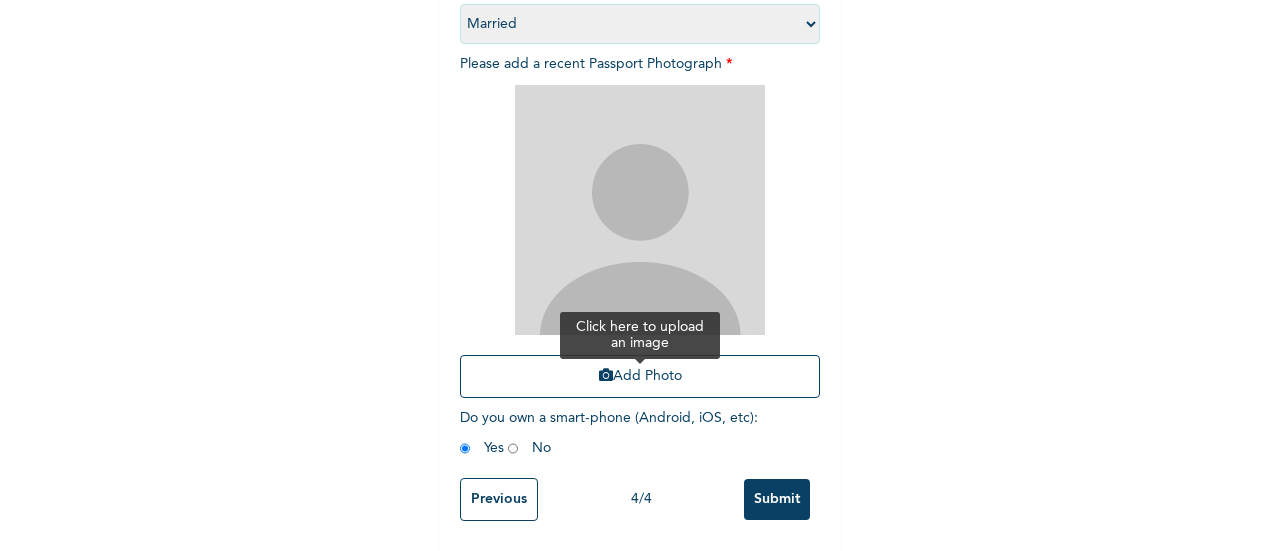 click on "Add Photo" at bounding box center (640, 376) 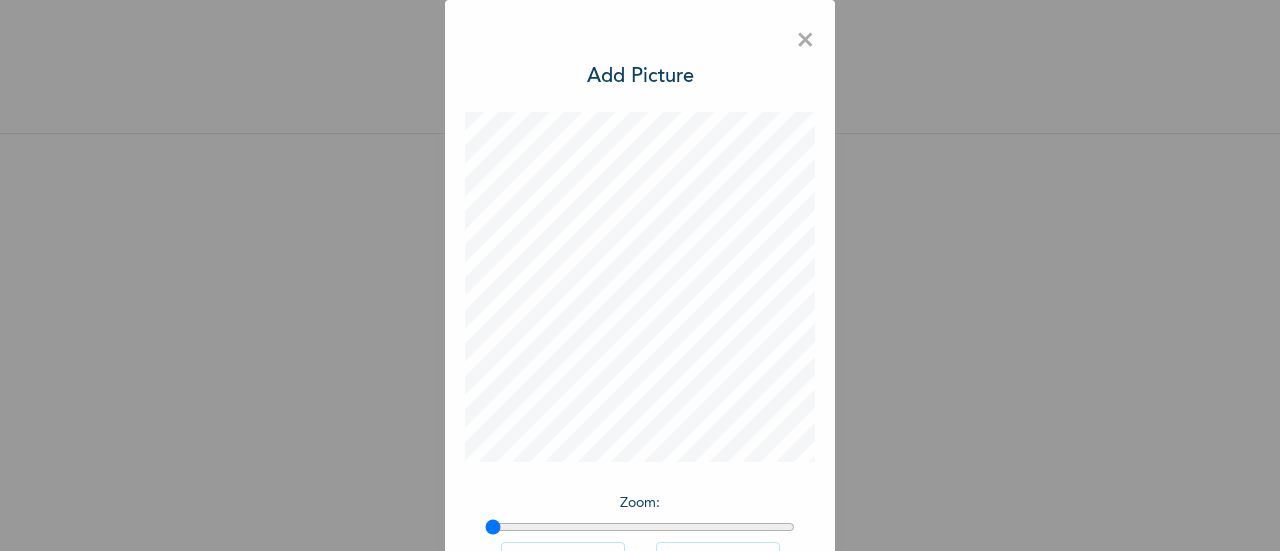 scroll, scrollTop: 146, scrollLeft: 0, axis: vertical 